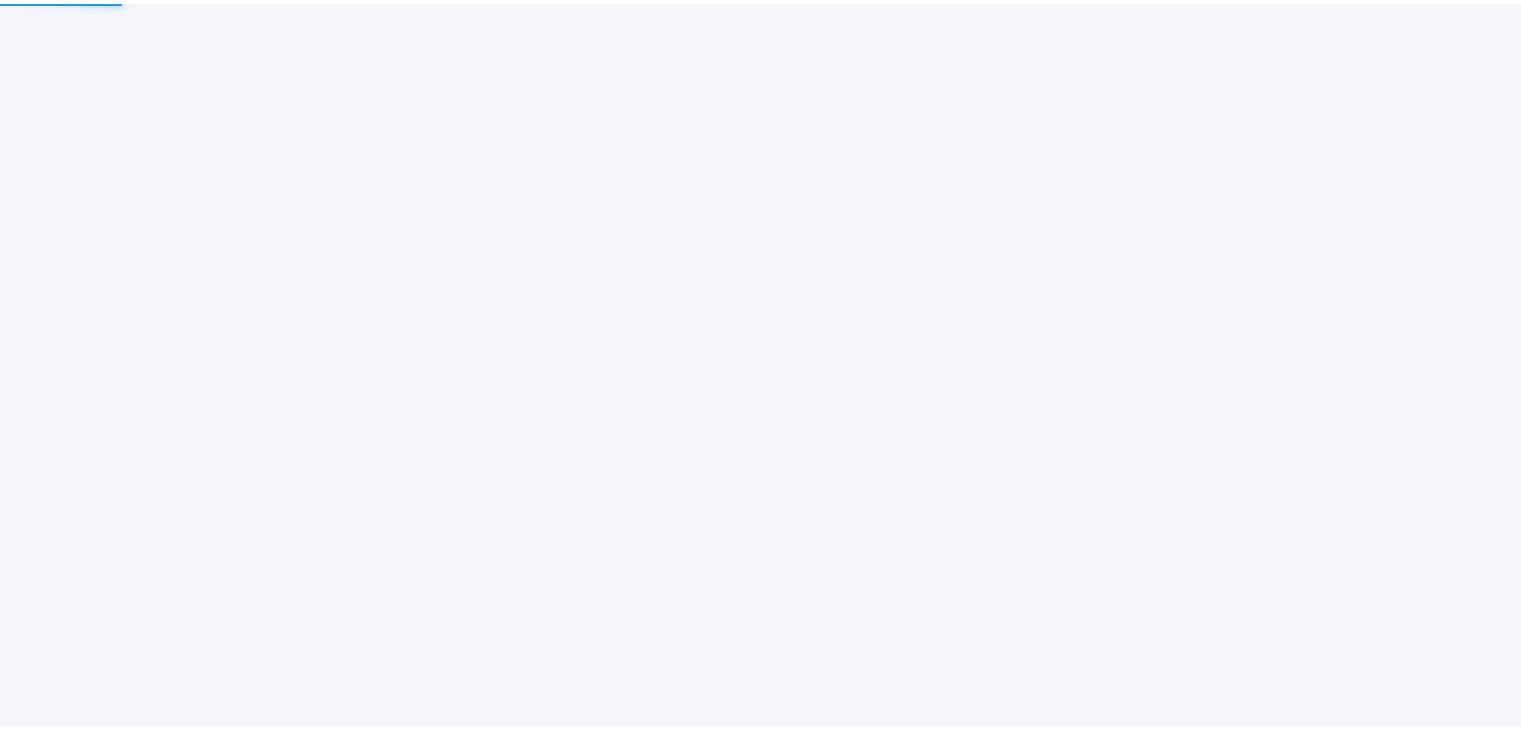 scroll, scrollTop: 0, scrollLeft: 0, axis: both 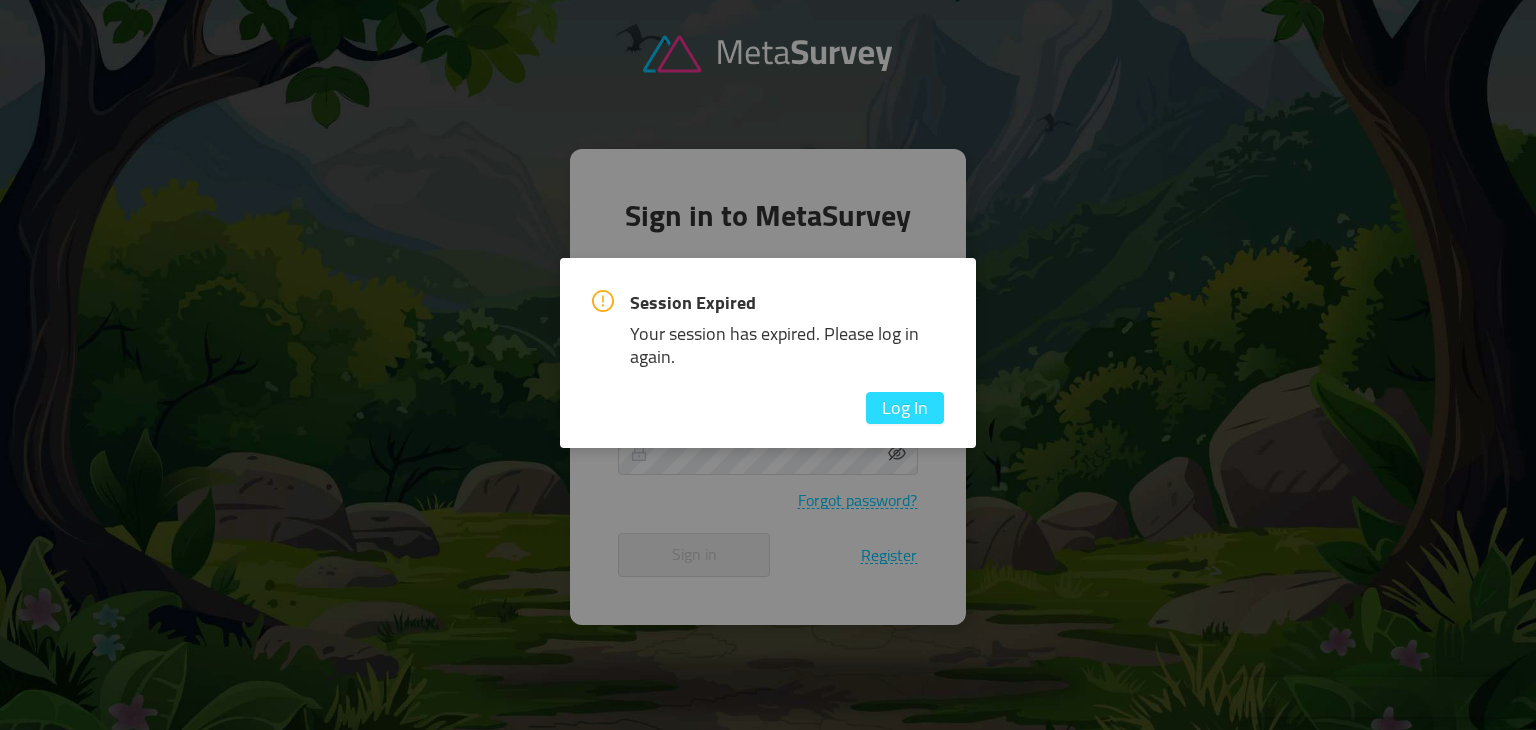 type 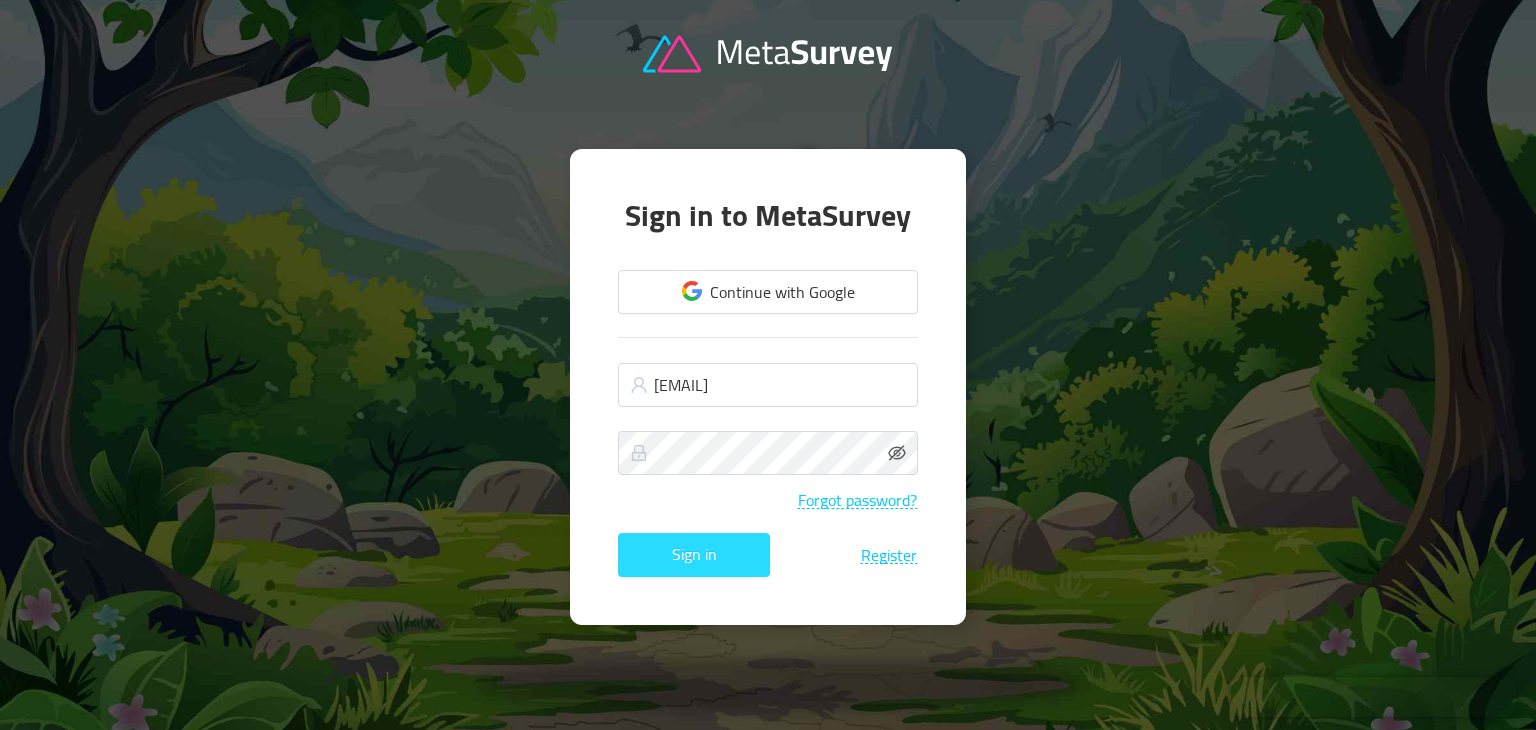 click on "Sign in" at bounding box center (694, 555) 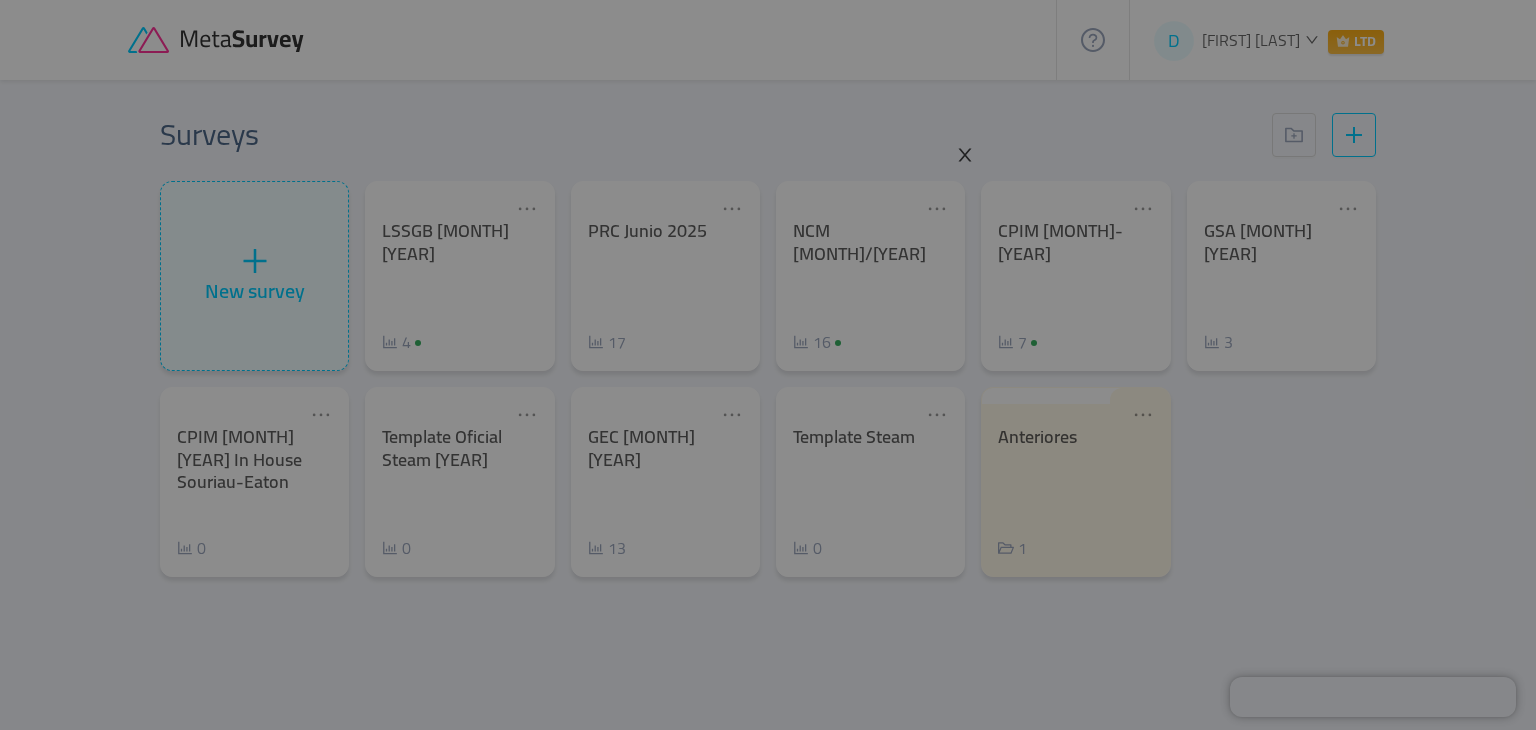 click 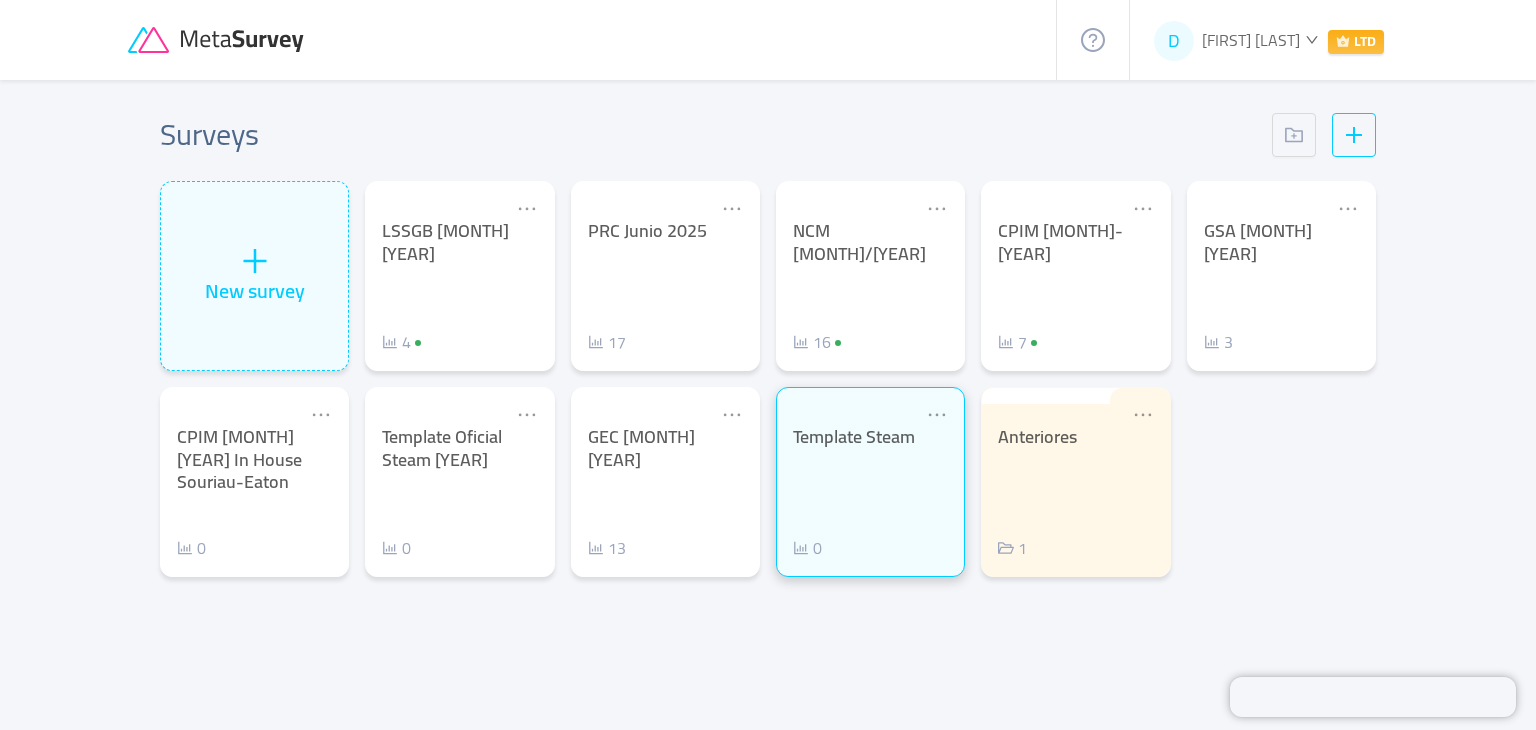 click on "Template Steam  0" at bounding box center [870, 482] 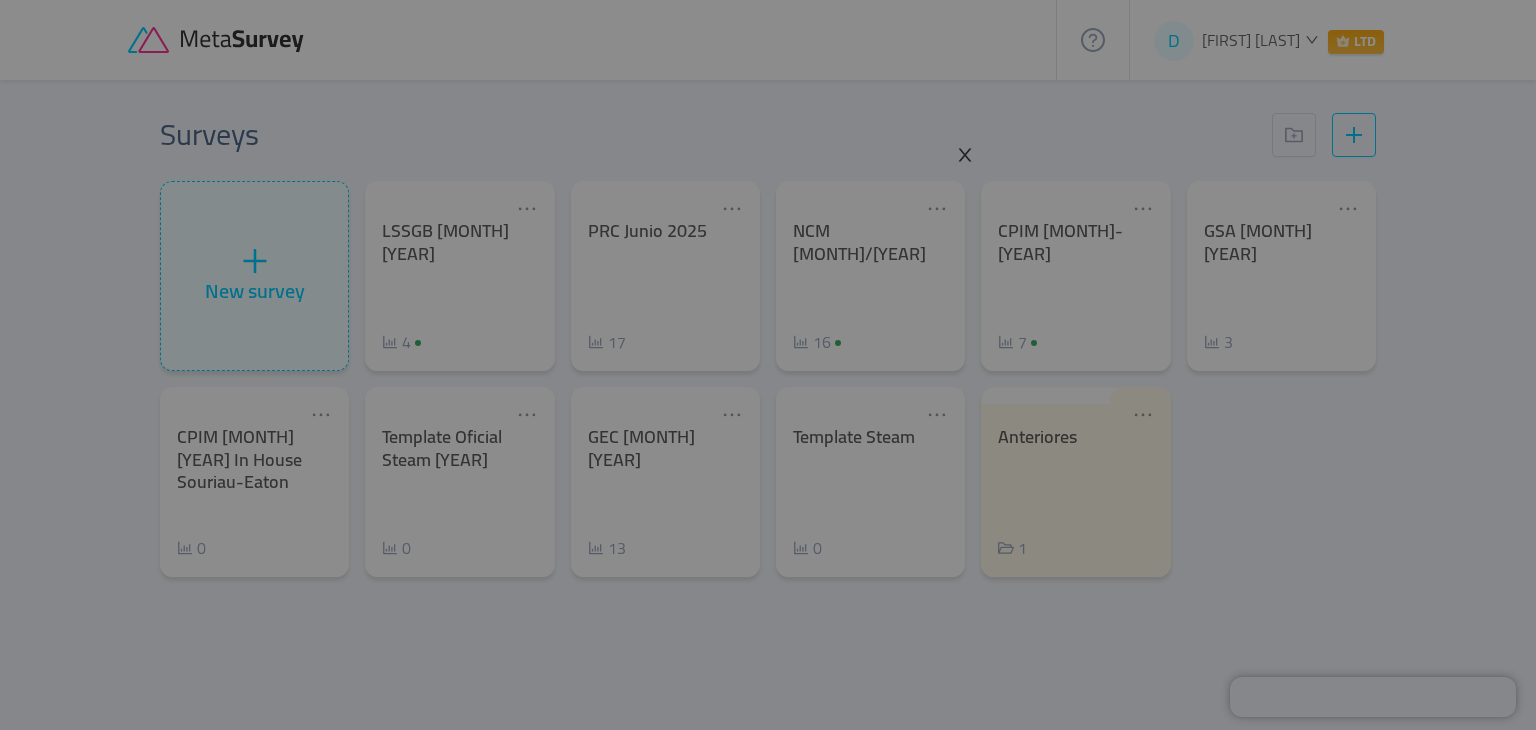 click 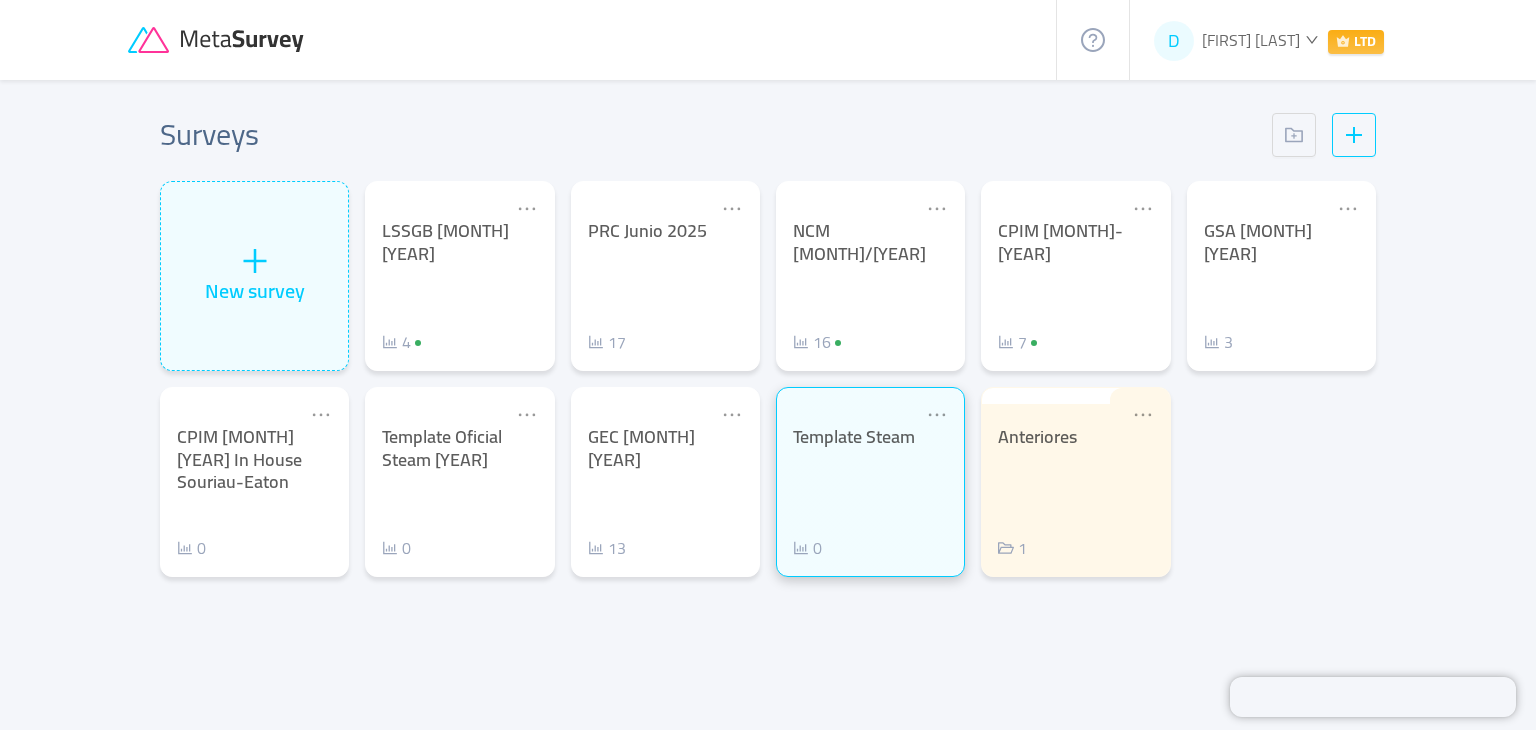 click 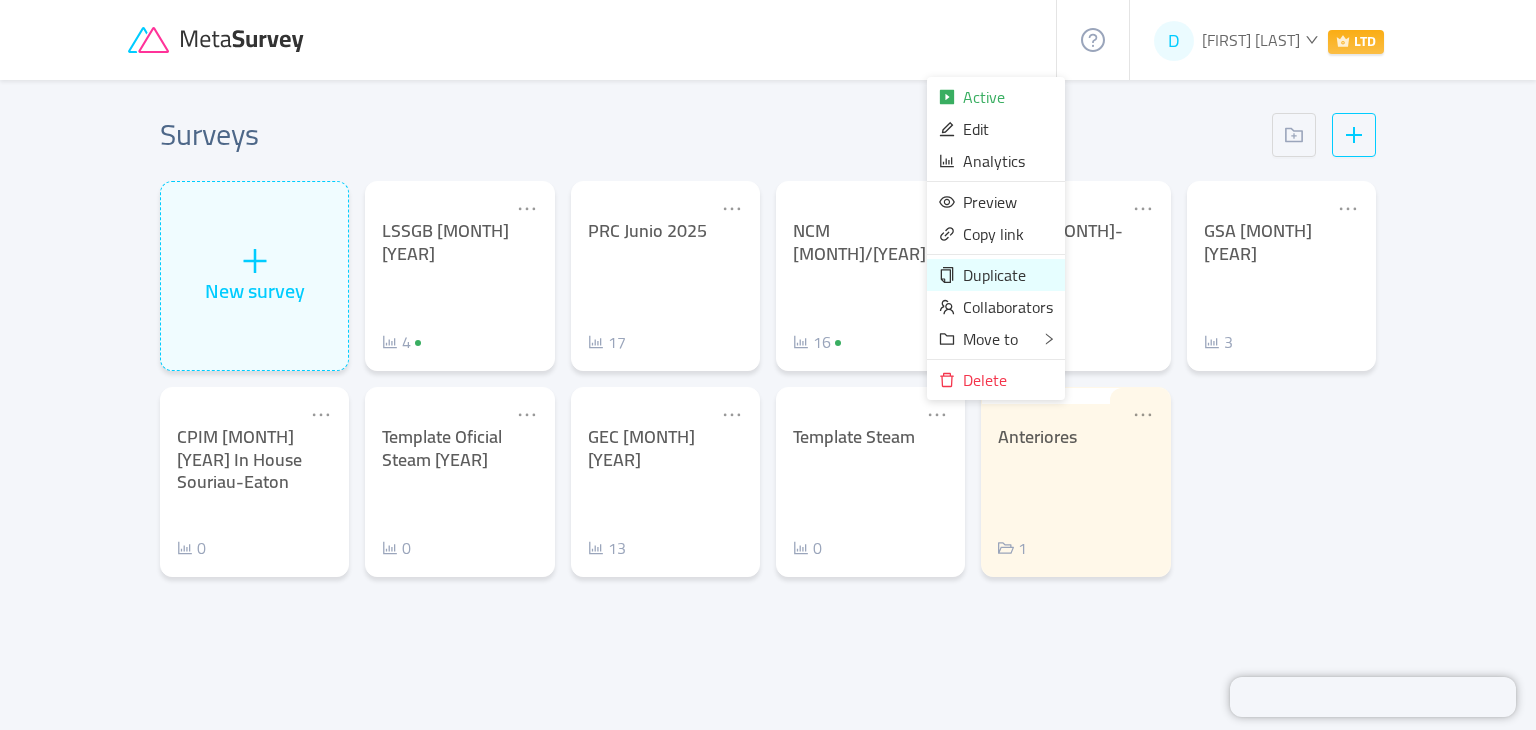 click on "Duplicate" at bounding box center (994, 275) 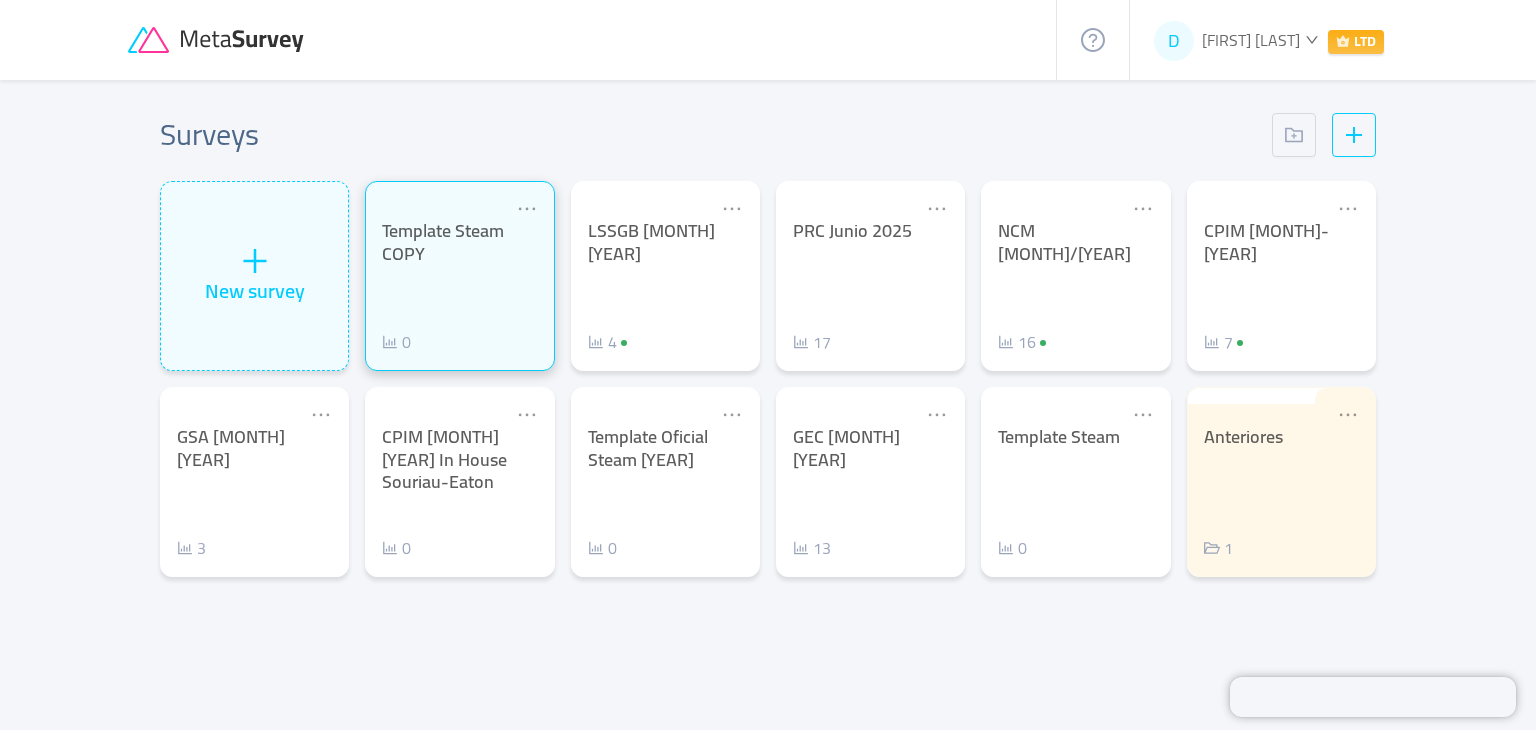 click on "Template Steam COPY" at bounding box center (459, 242) 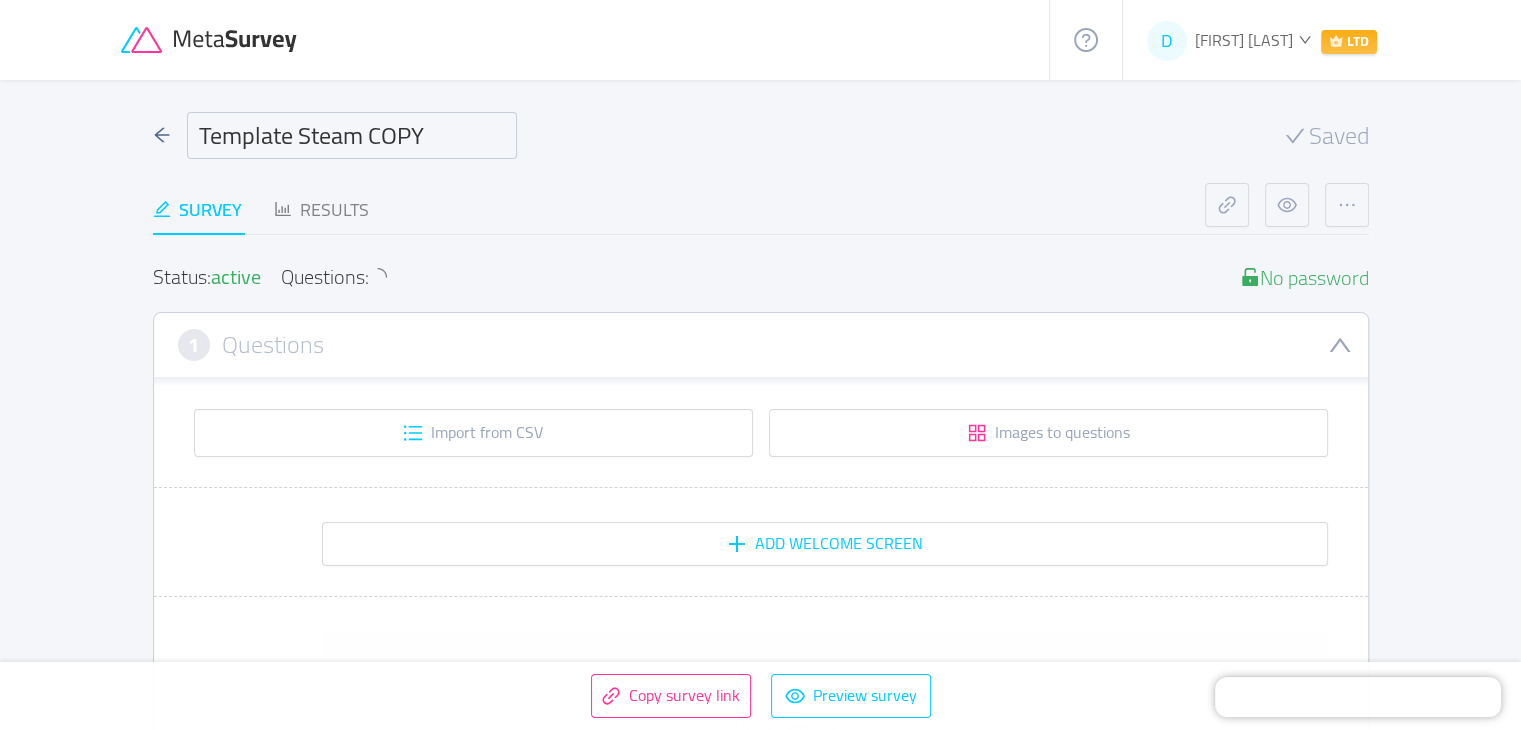 click on "Template Steam COPY" at bounding box center (352, 135) 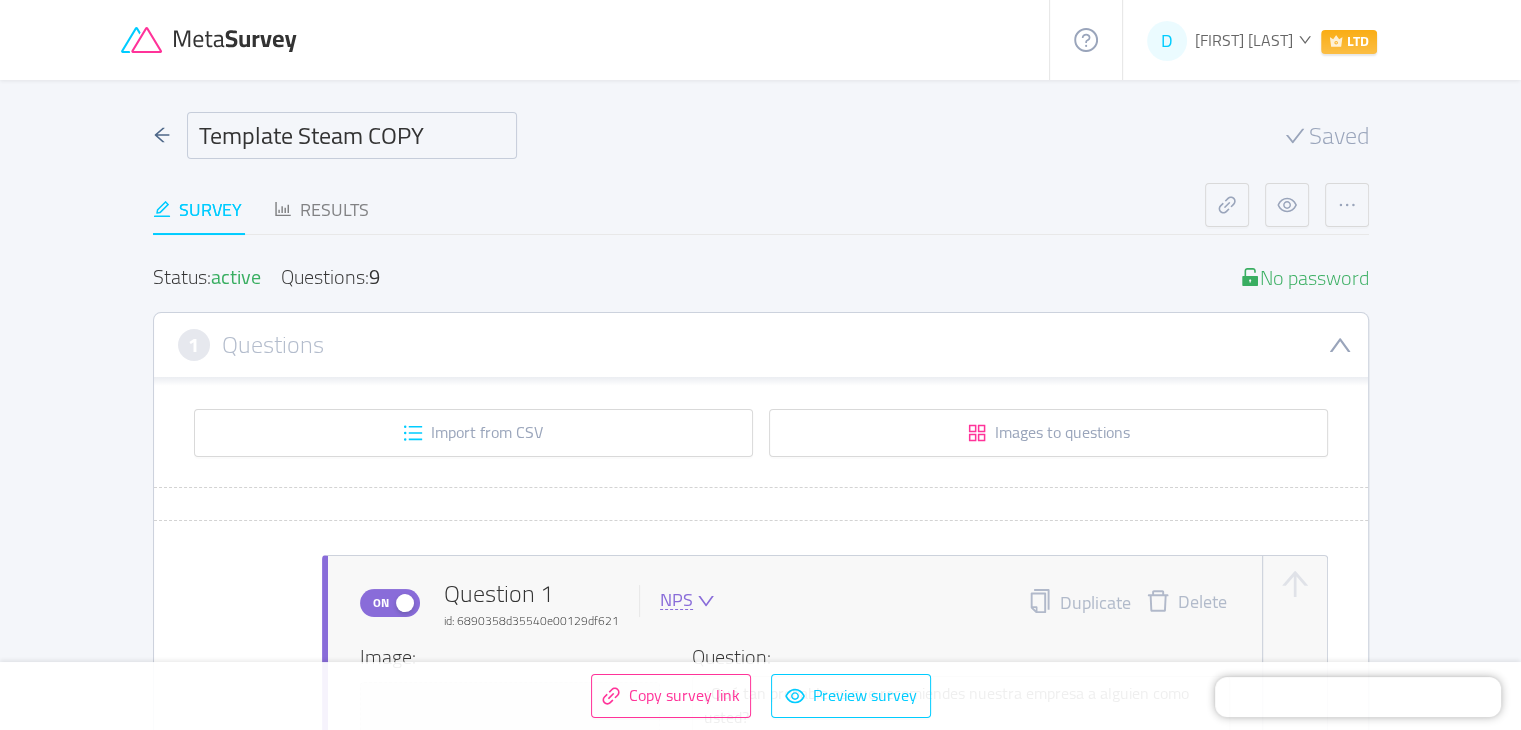 type 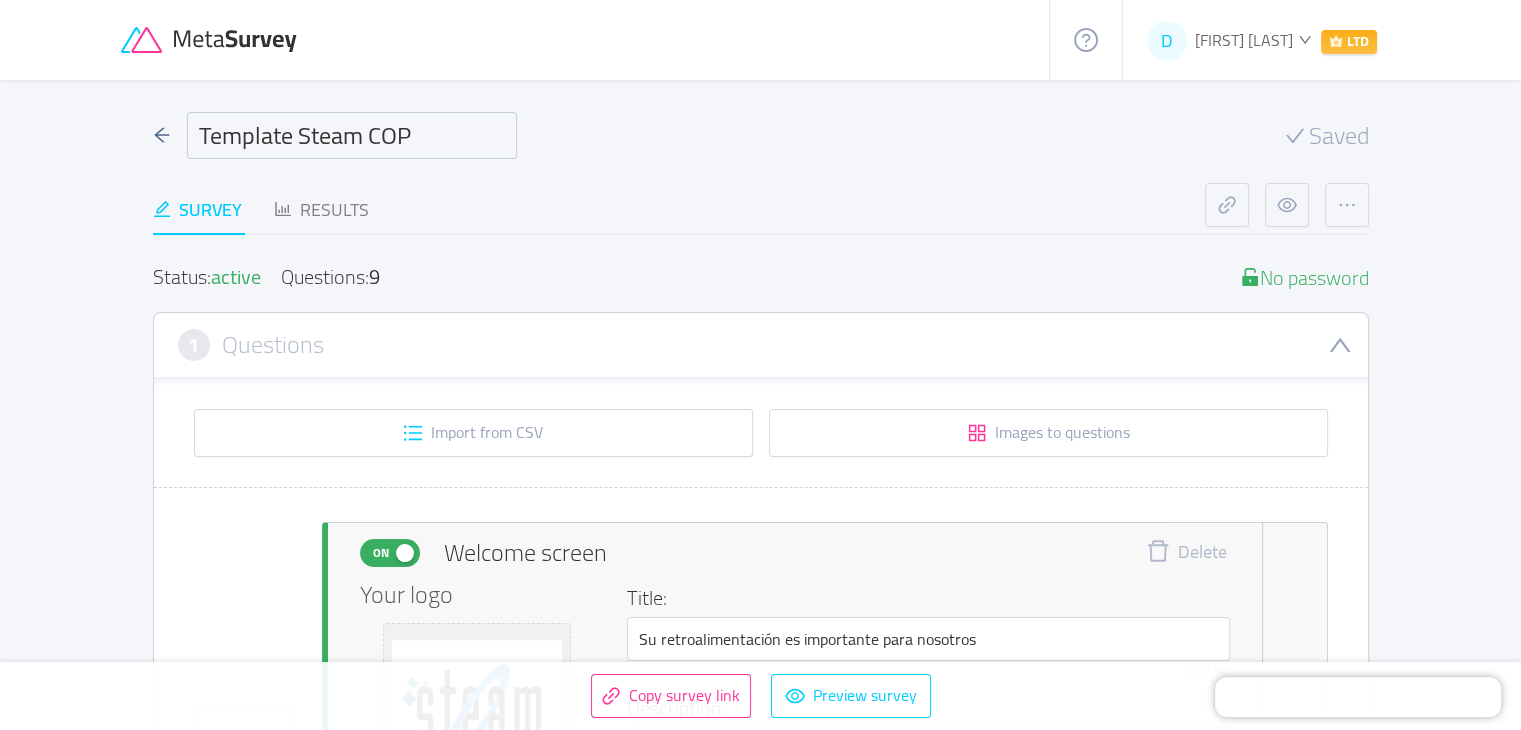 type 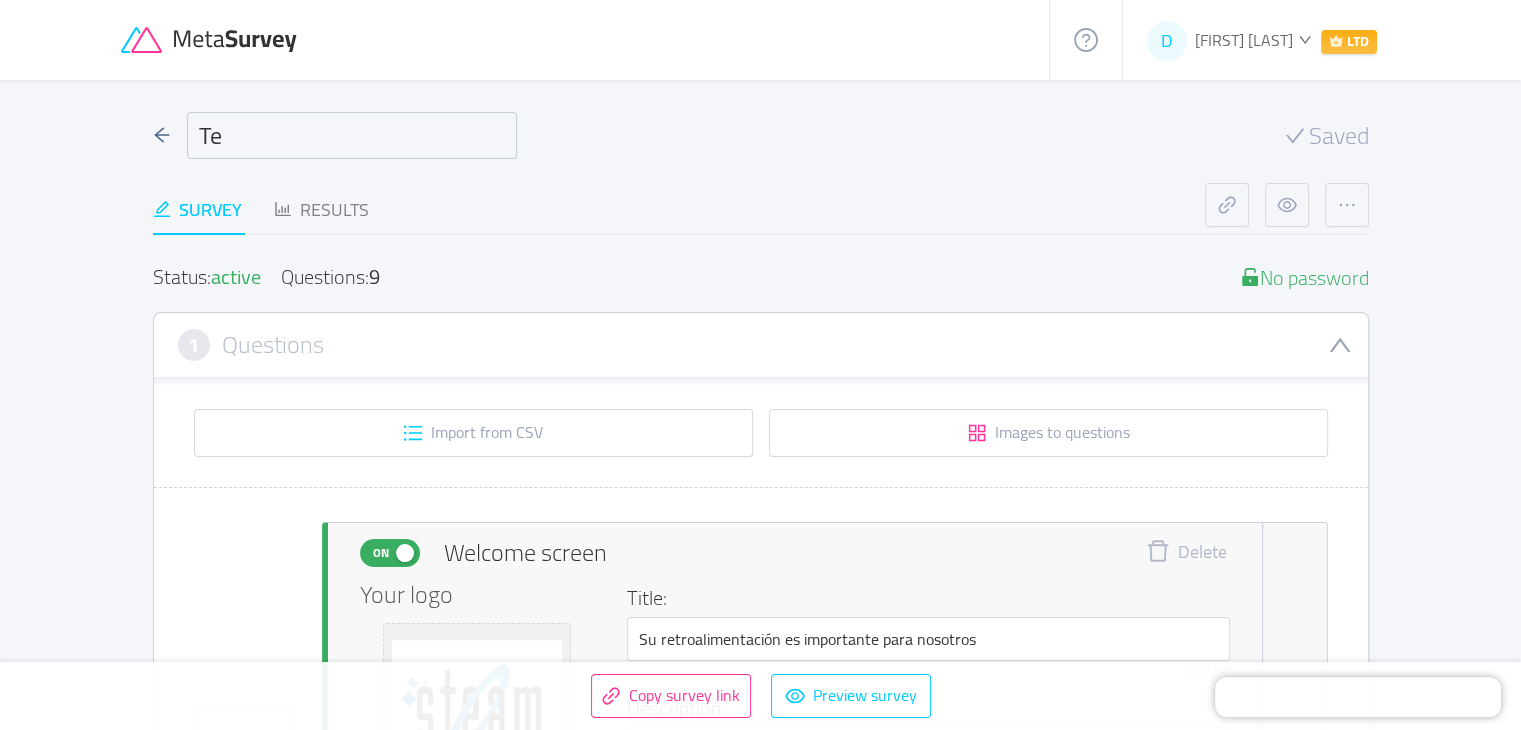 type on "T" 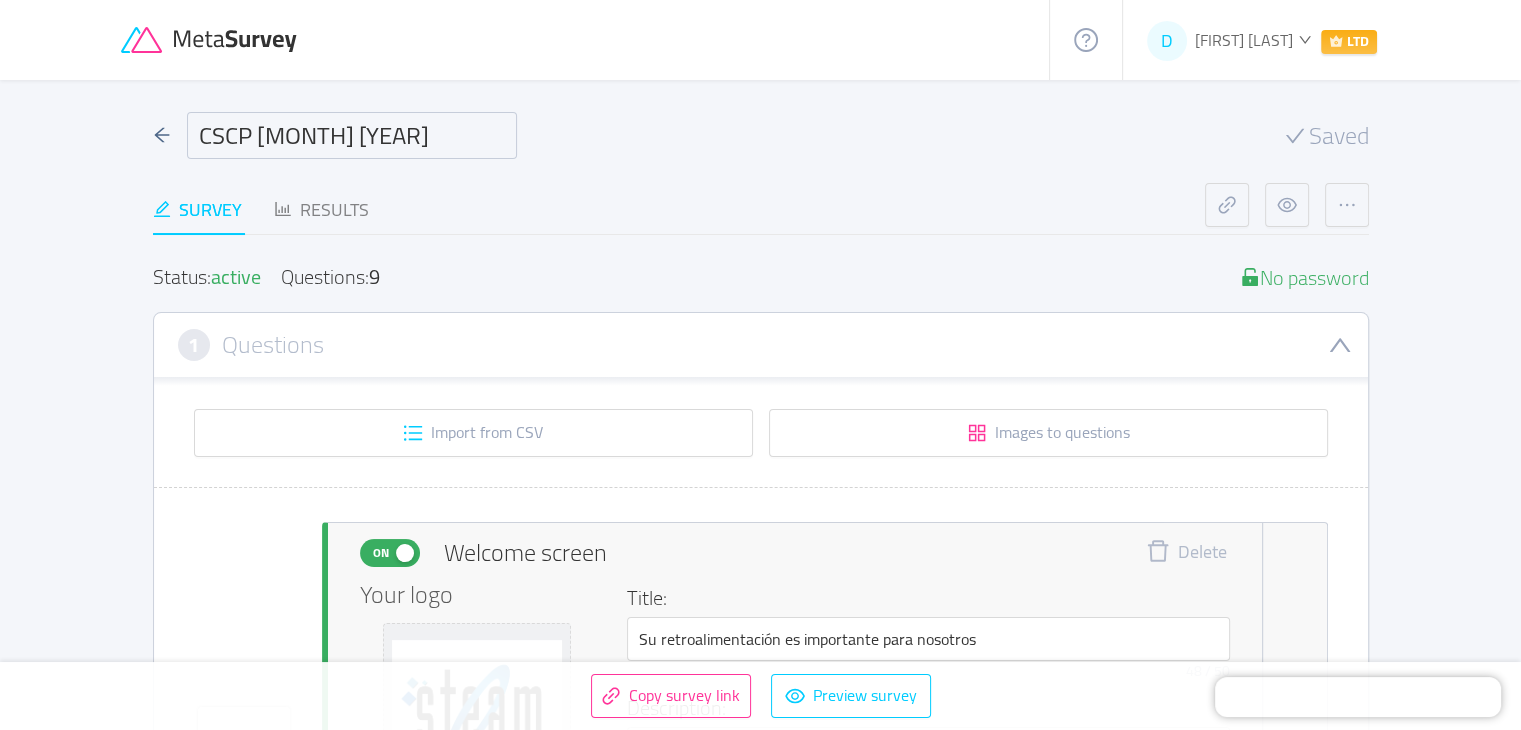 click on "CSCP [MONTH] [YEAR]" at bounding box center (352, 135) 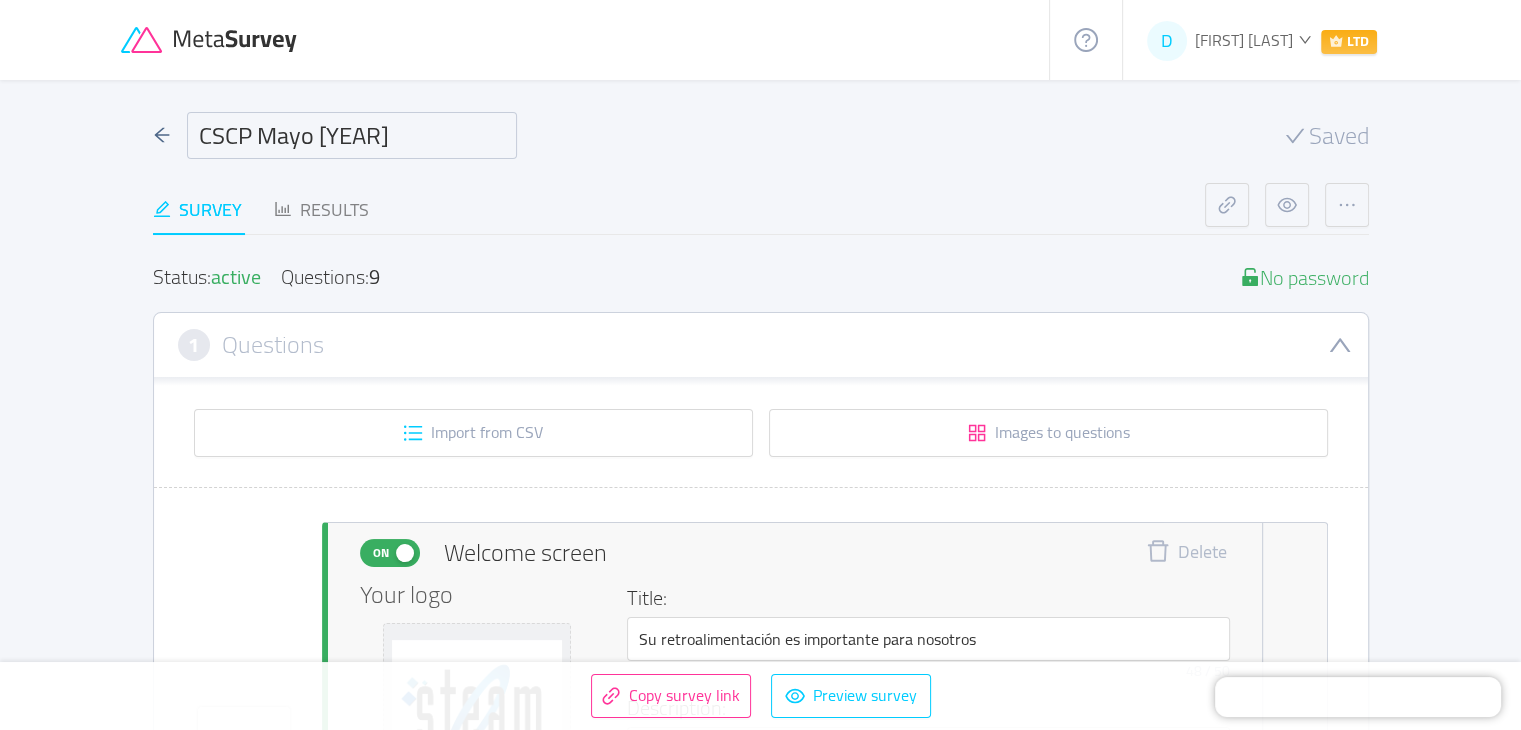 type on "CSCP Mayo [YEAR]" 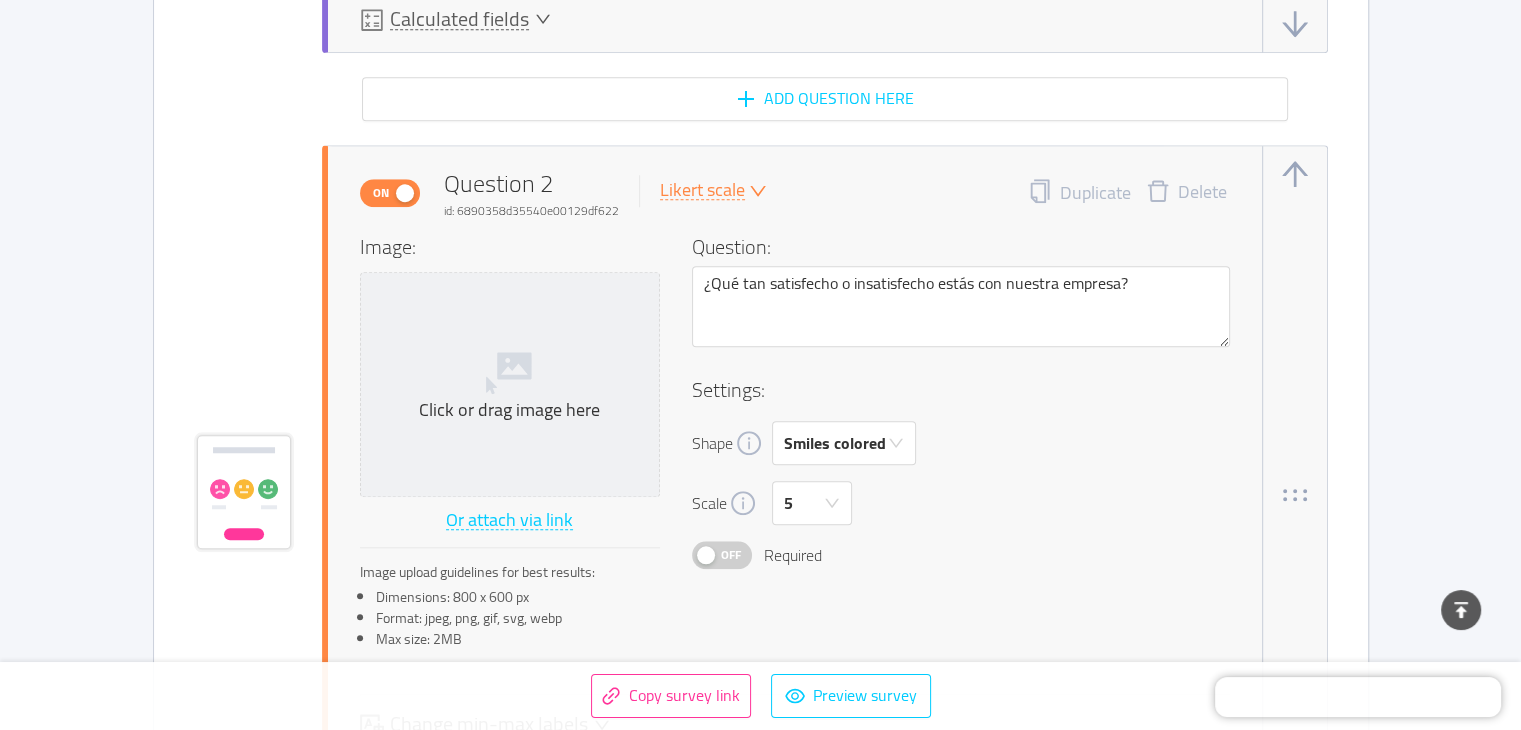 scroll, scrollTop: 1736, scrollLeft: 0, axis: vertical 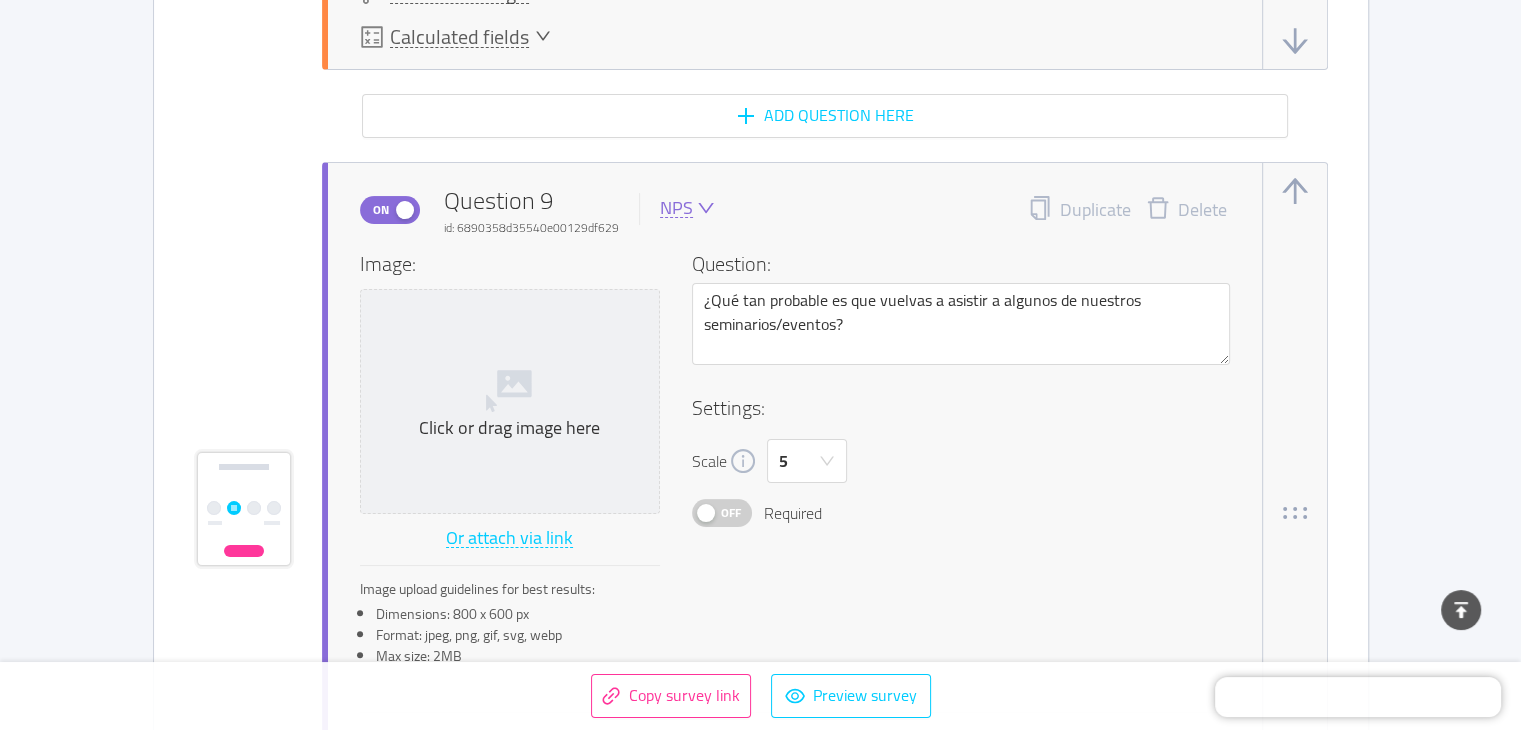 drag, startPoint x: 1506, startPoint y: 553, endPoint x: 1504, endPoint y: 631, distance: 78.025635 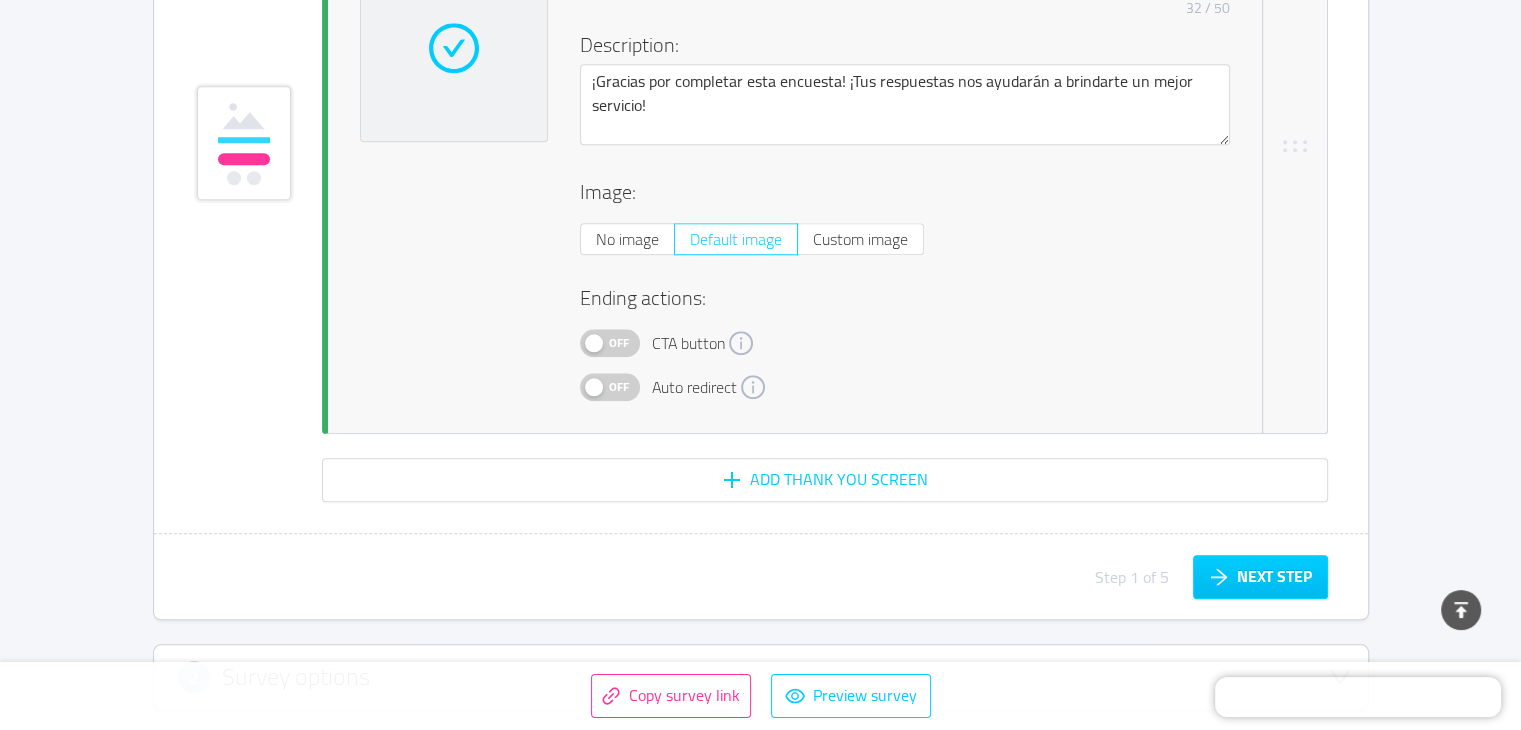 scroll, scrollTop: 9806, scrollLeft: 0, axis: vertical 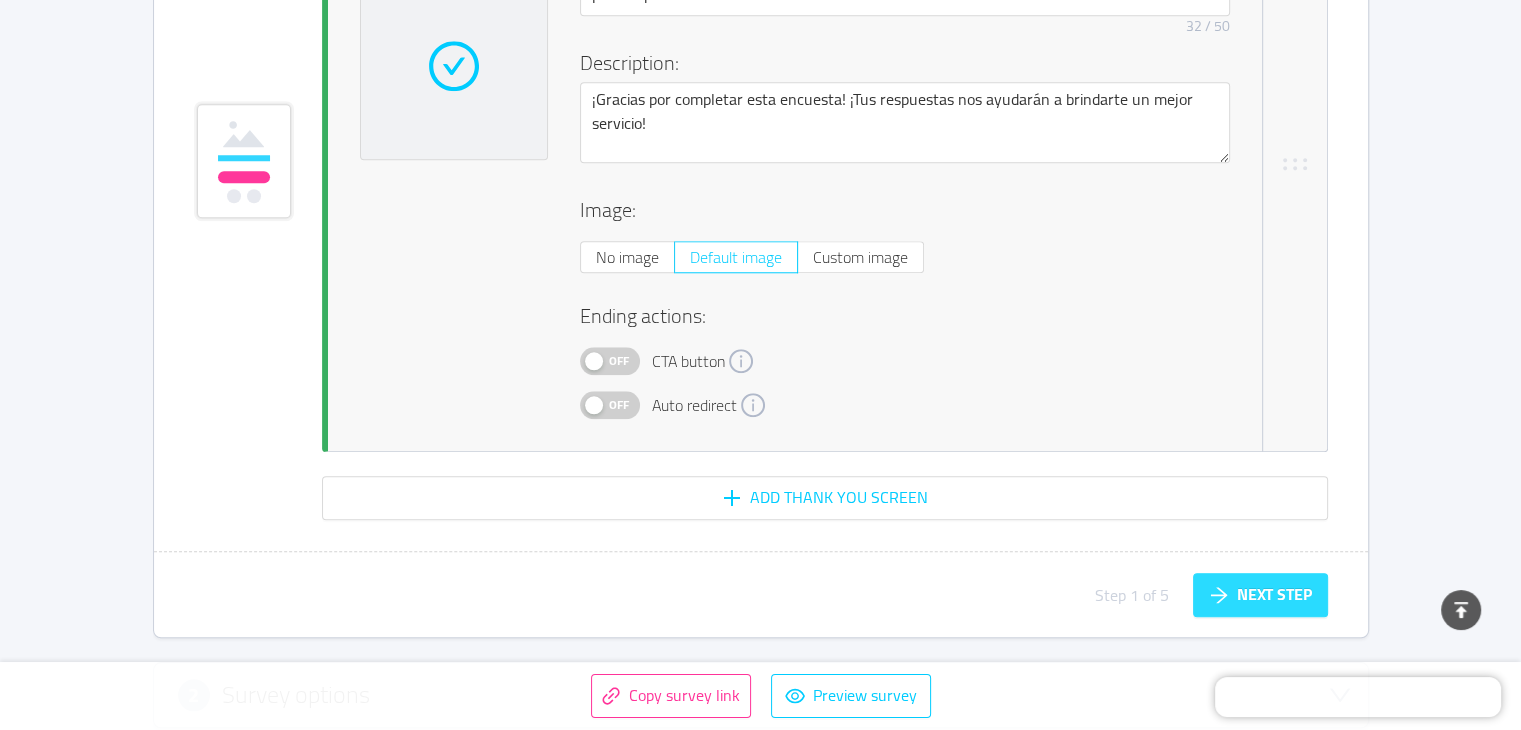 click on "Next step" at bounding box center [1260, 595] 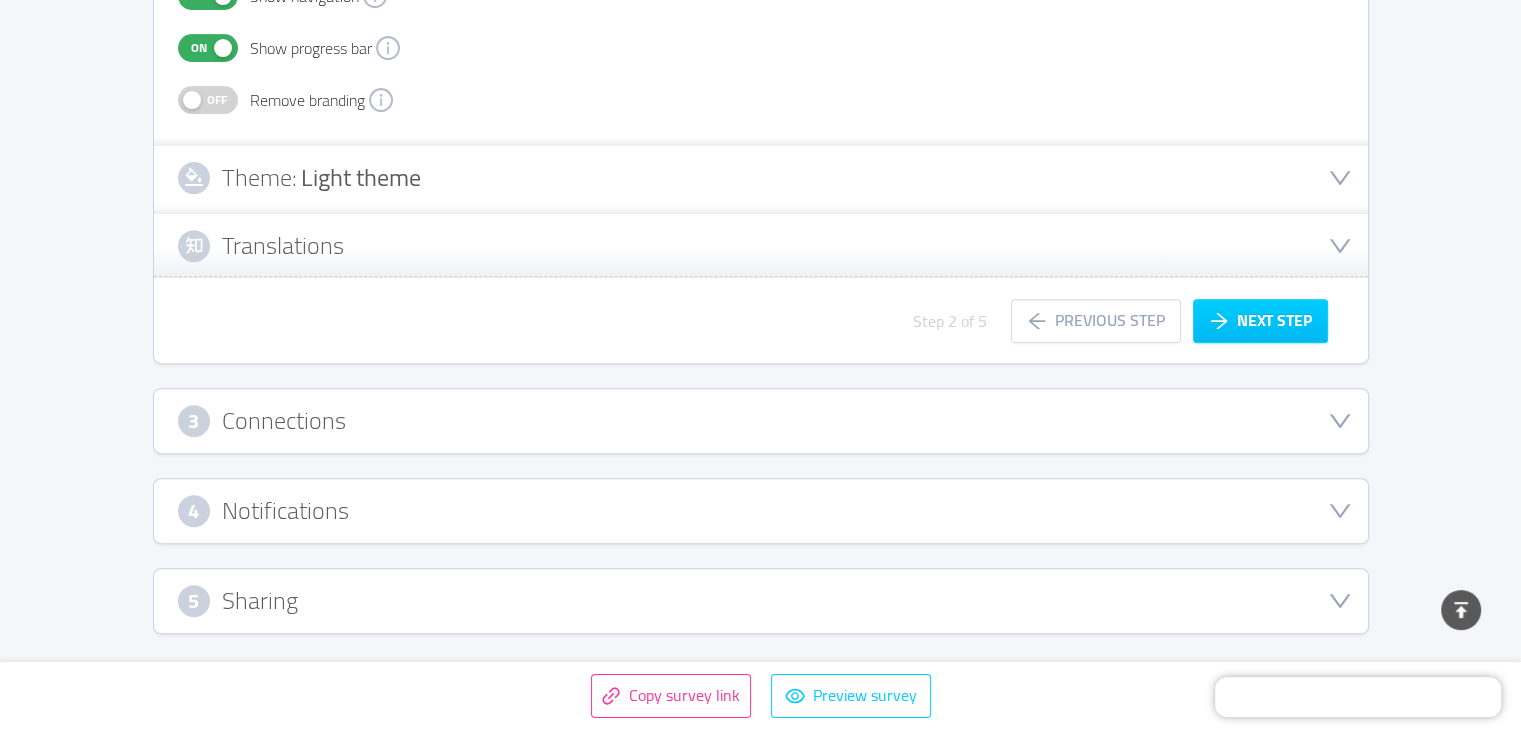 scroll, scrollTop: 730, scrollLeft: 0, axis: vertical 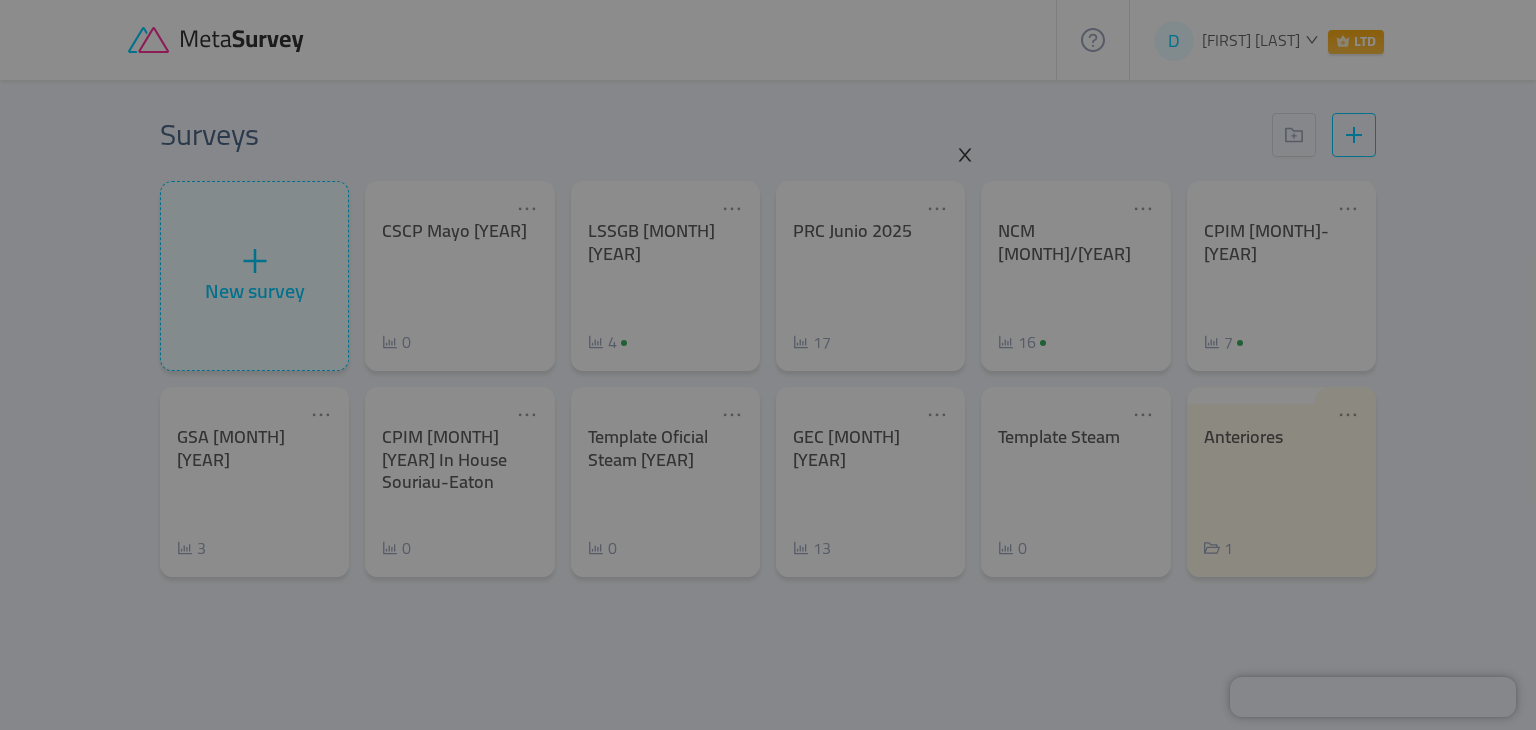 click 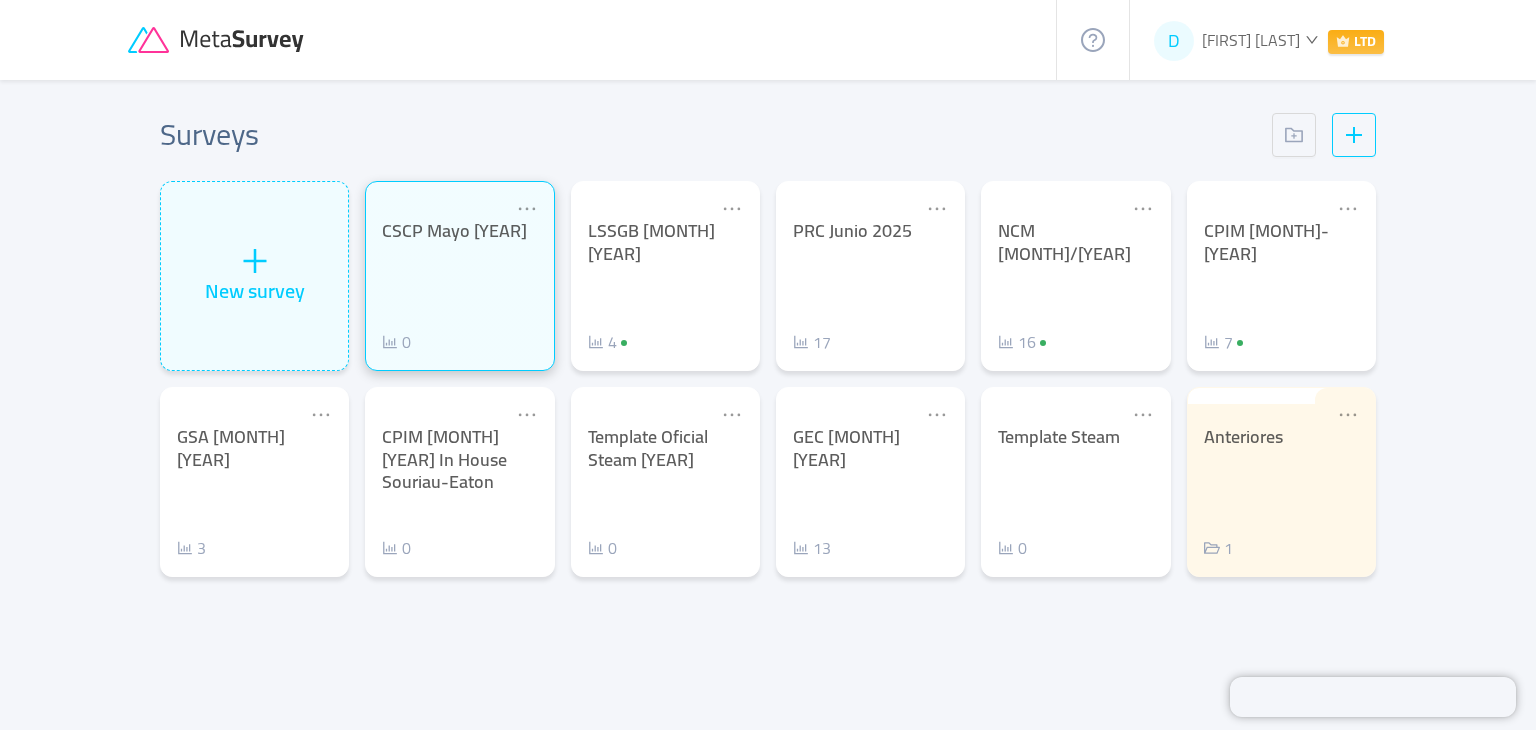 click on "CSCP [MONTH] [YEAR] [NUMBER]" at bounding box center (459, 287) 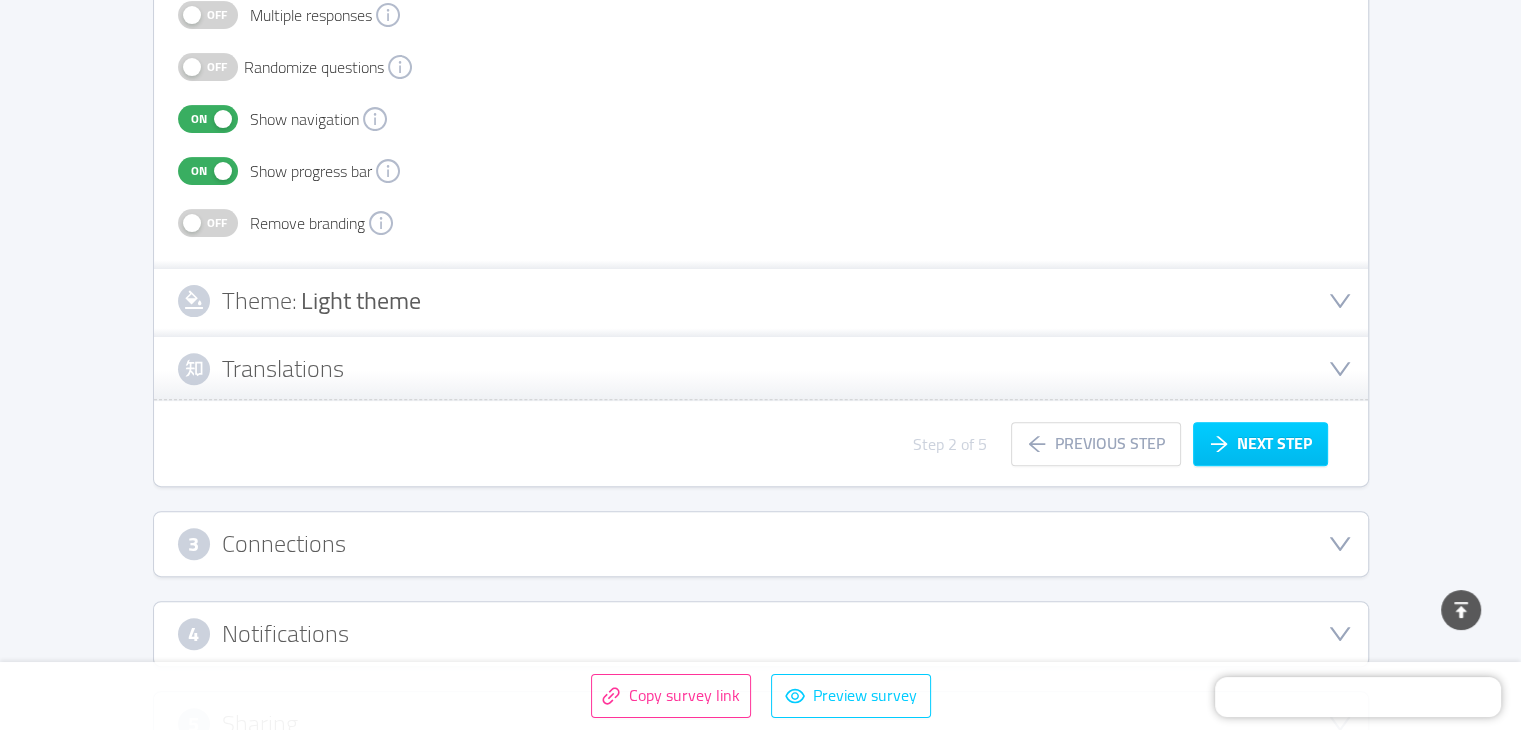scroll, scrollTop: 636, scrollLeft: 0, axis: vertical 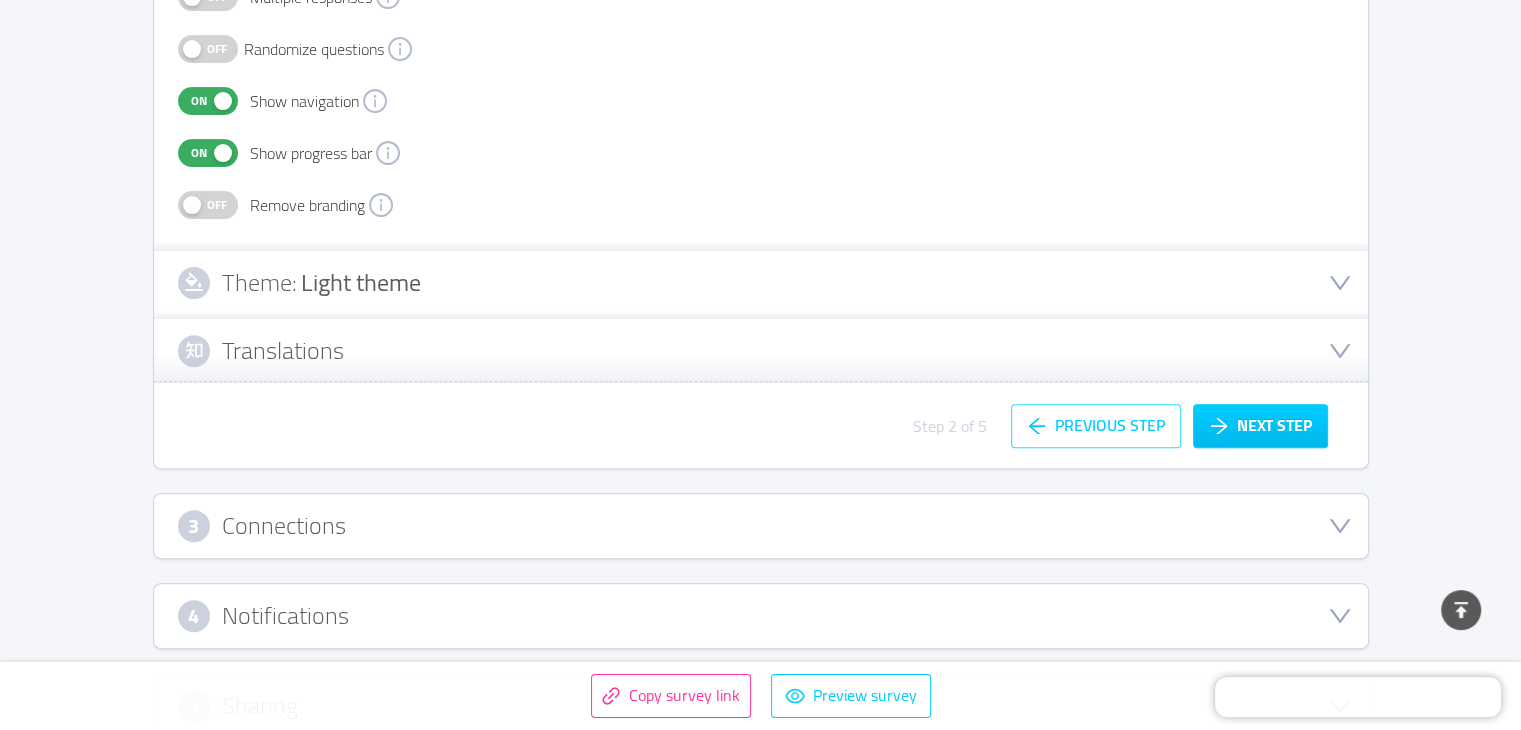 click on "Previous step" at bounding box center [1096, 426] 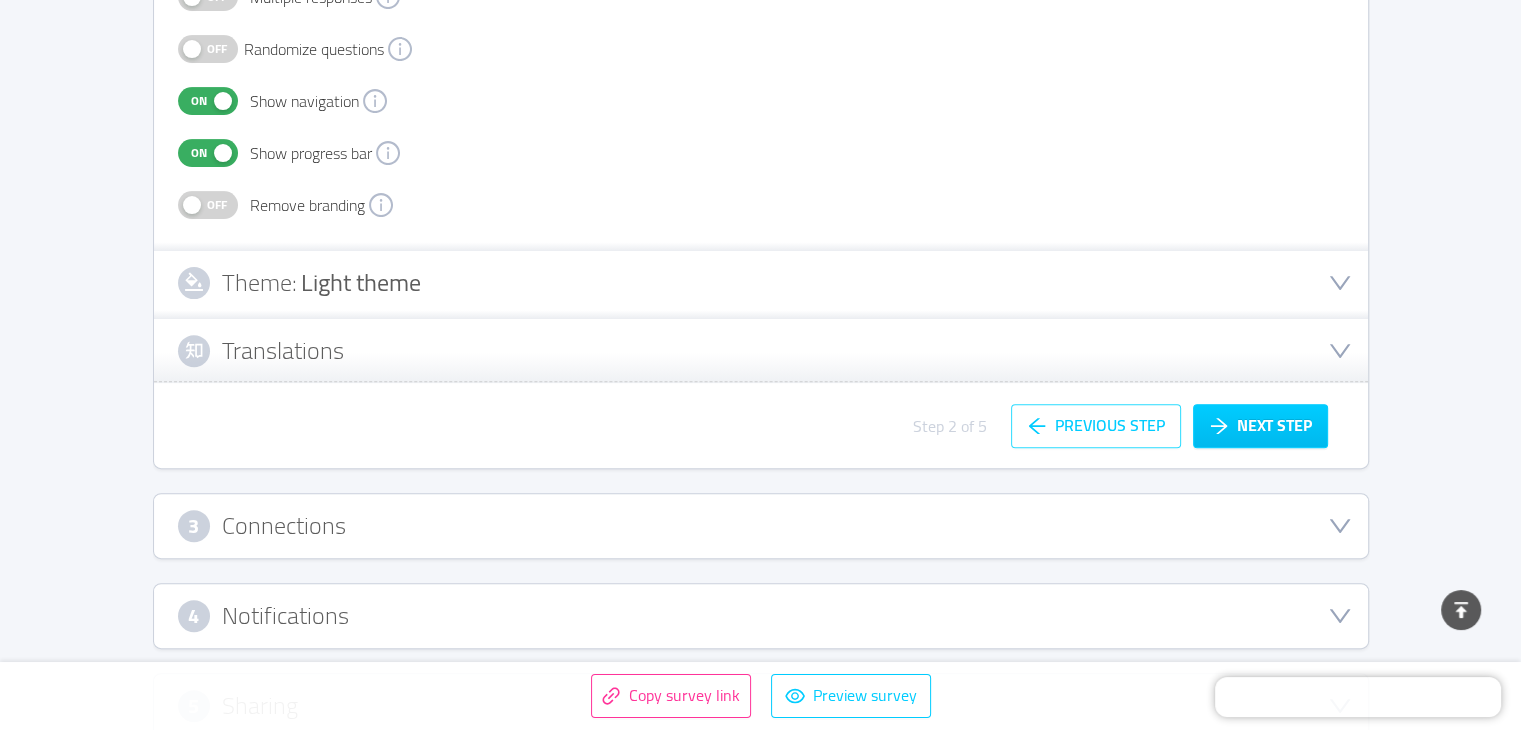 scroll, scrollTop: 9806, scrollLeft: 0, axis: vertical 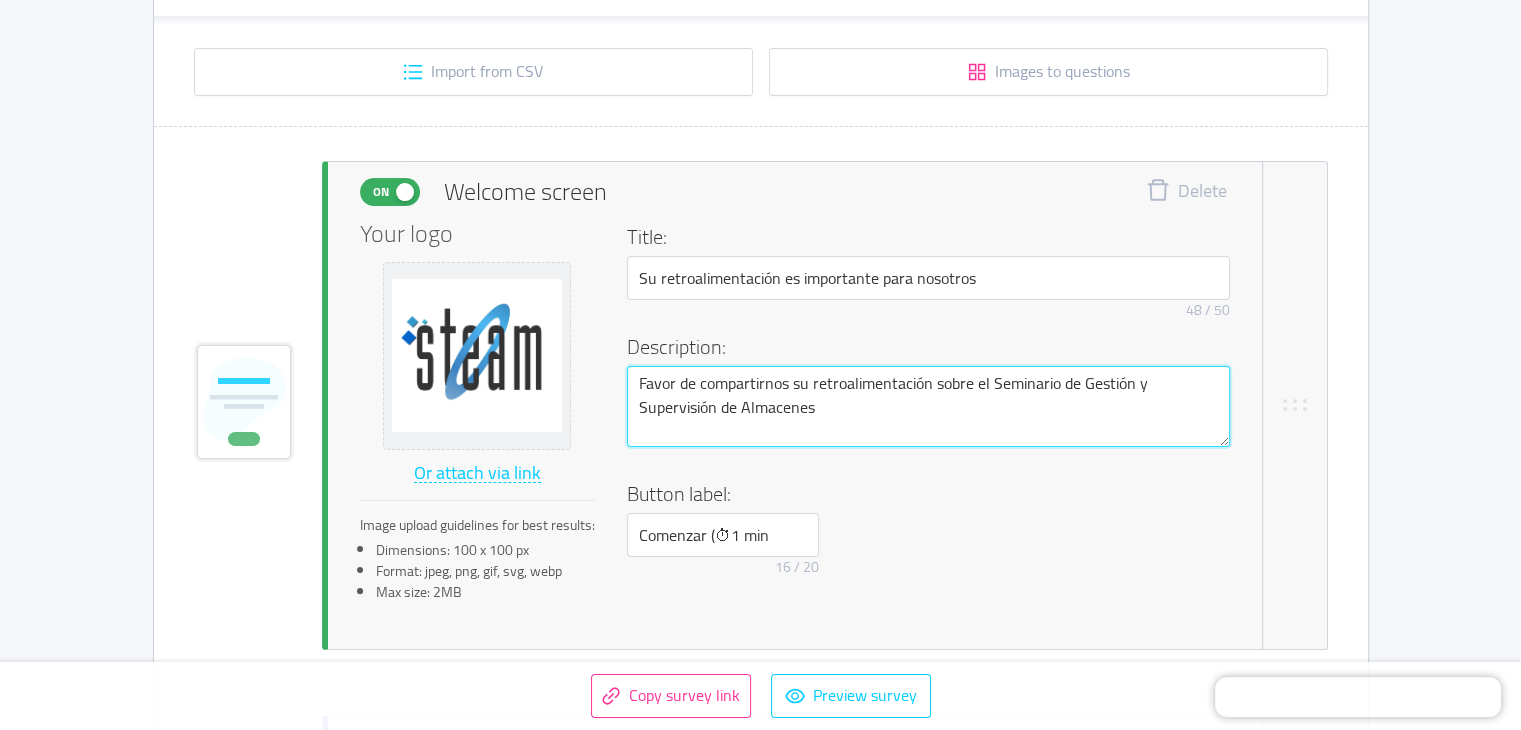 drag, startPoint x: 824, startPoint y: 402, endPoint x: 1083, endPoint y: 385, distance: 259.5573 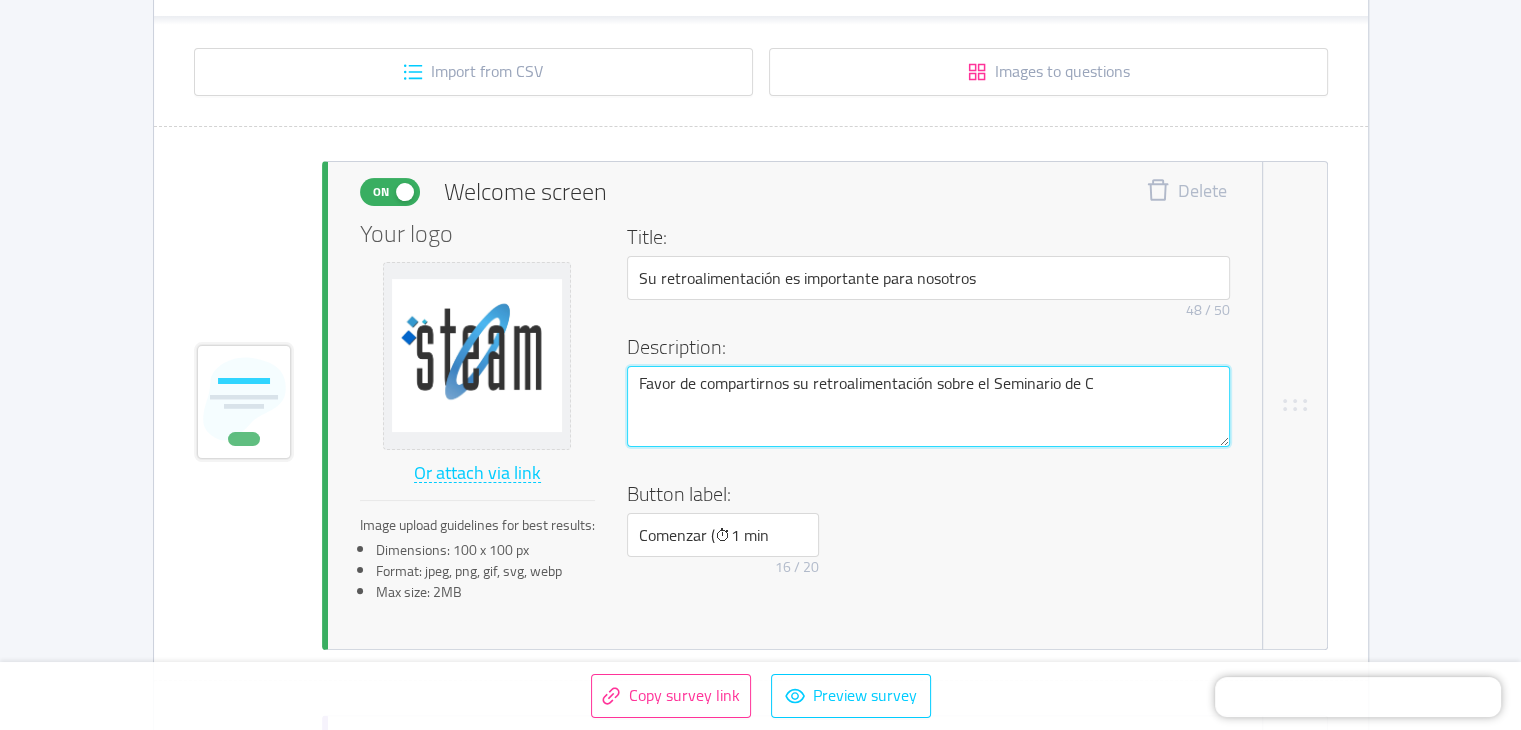type 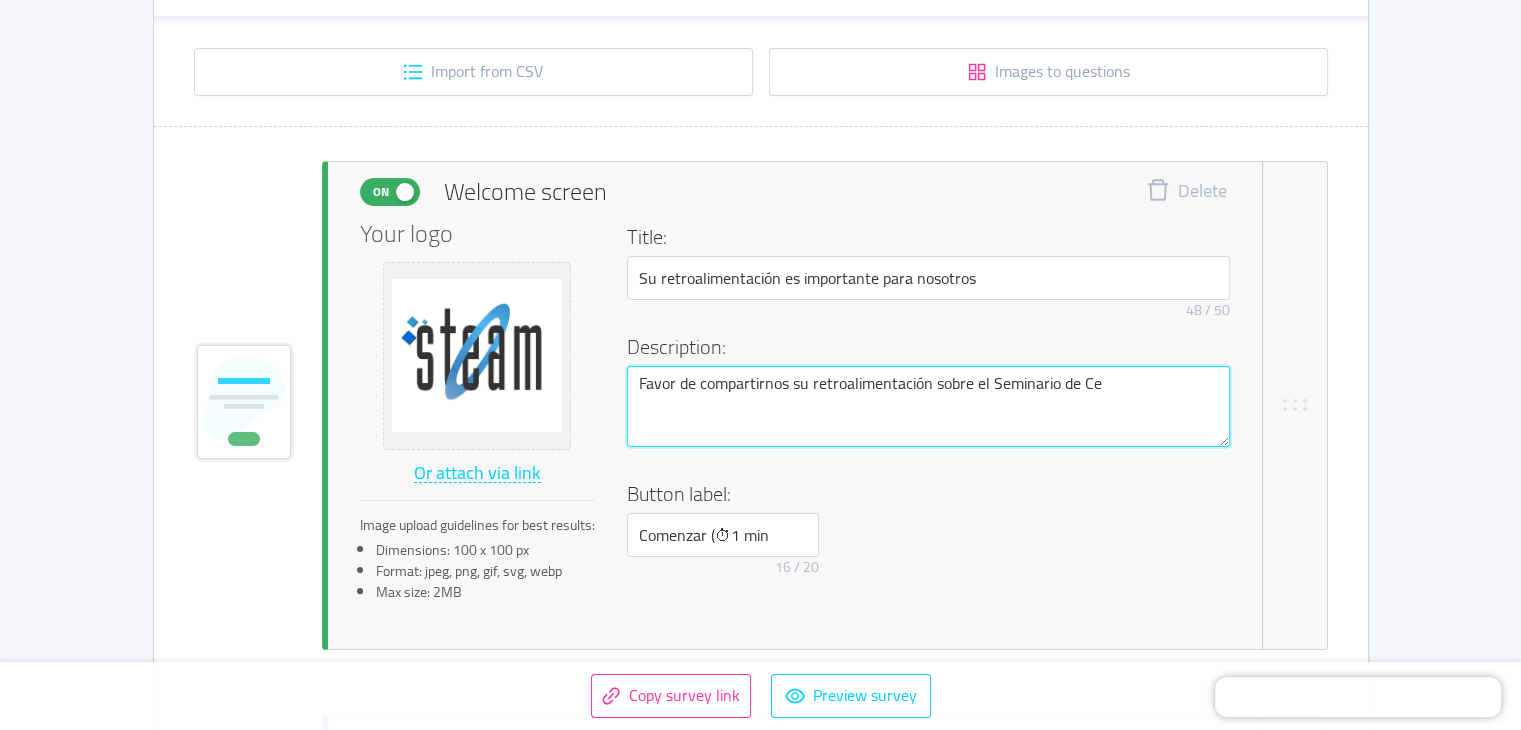 type 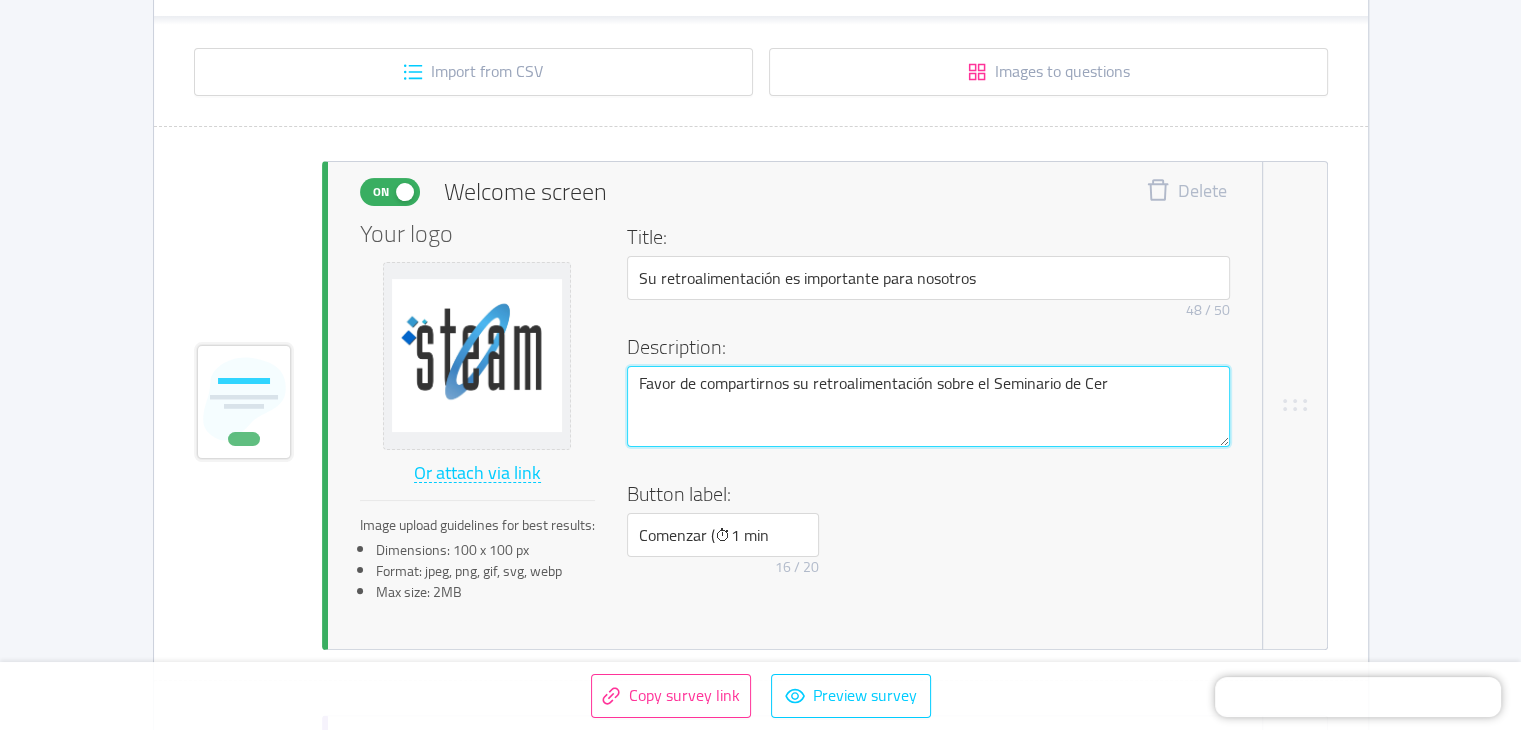 type 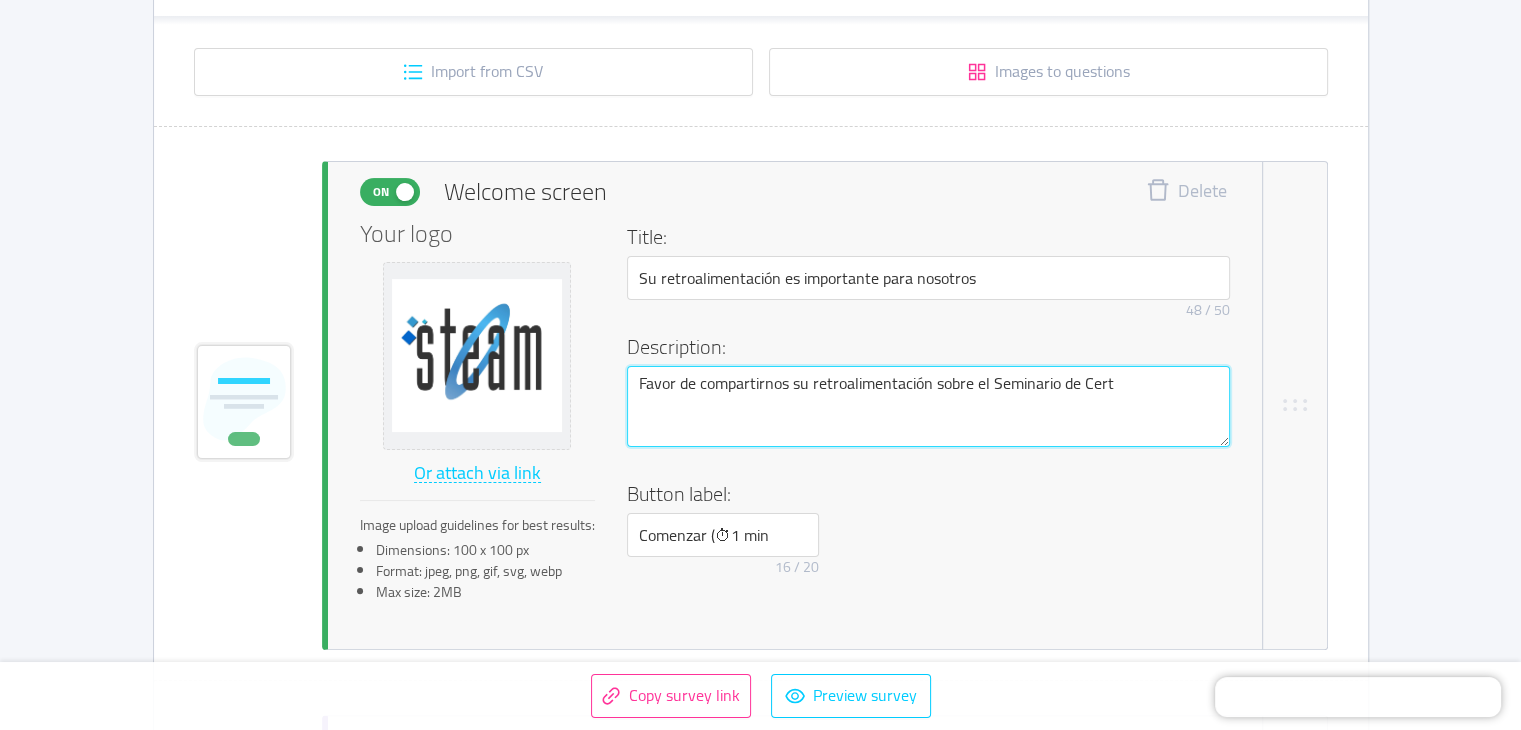 type 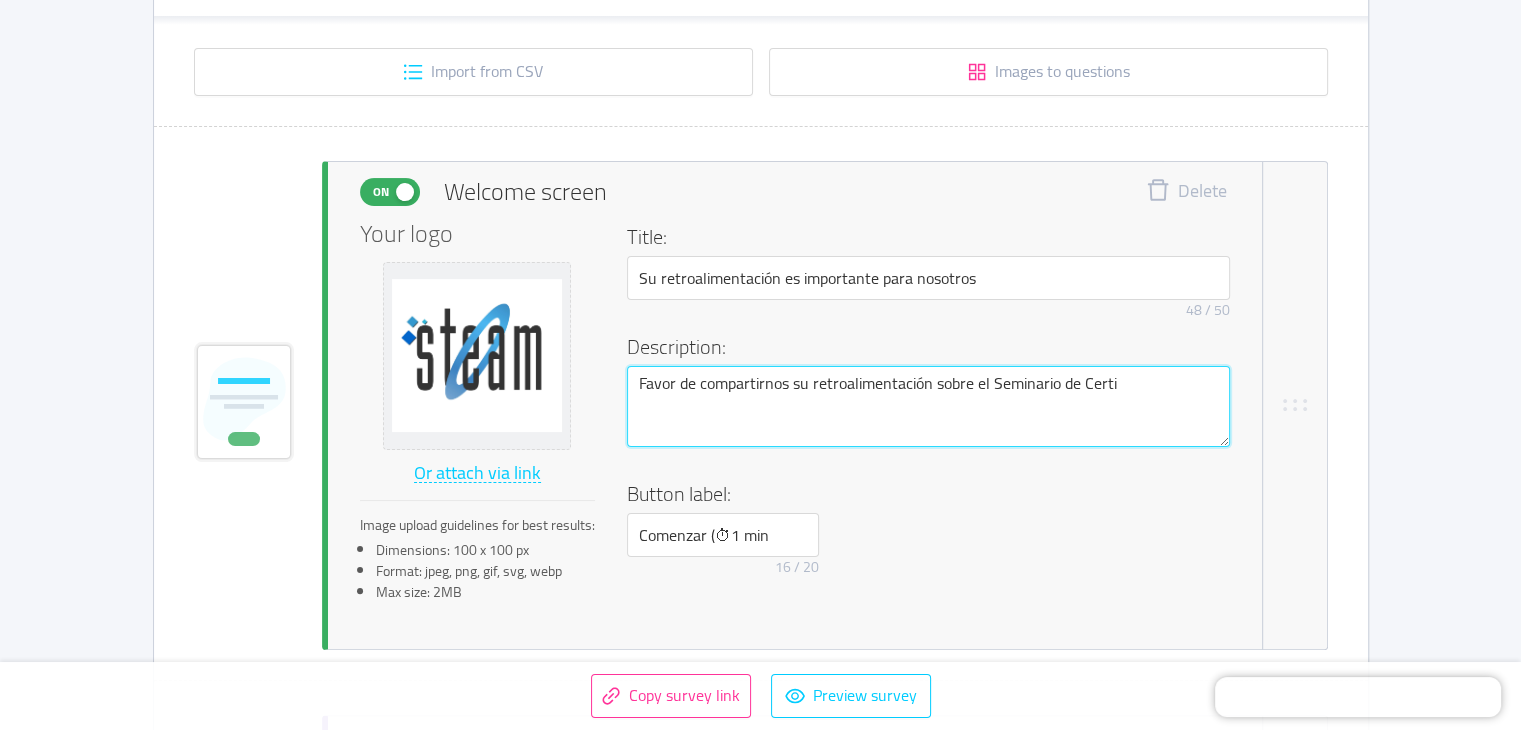 type 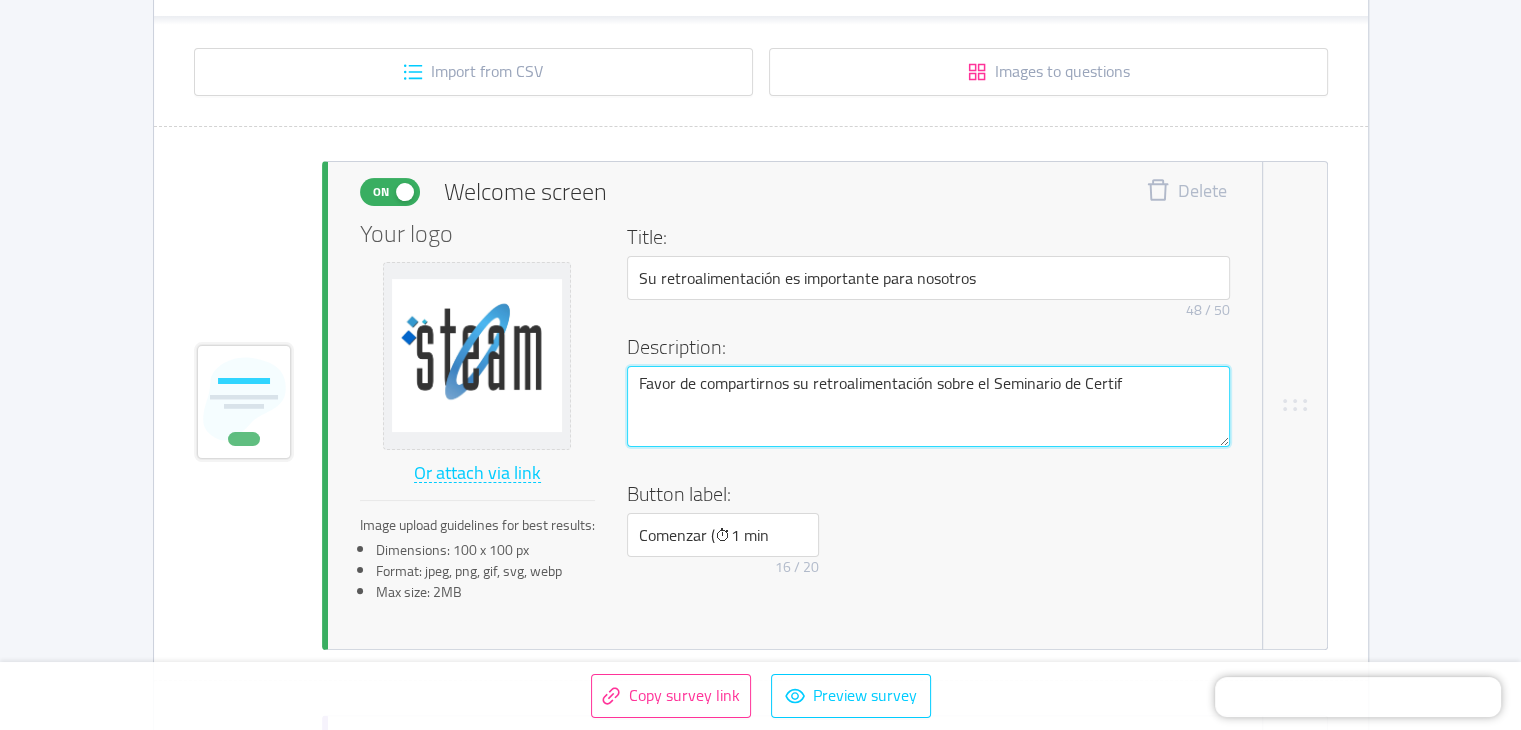 type 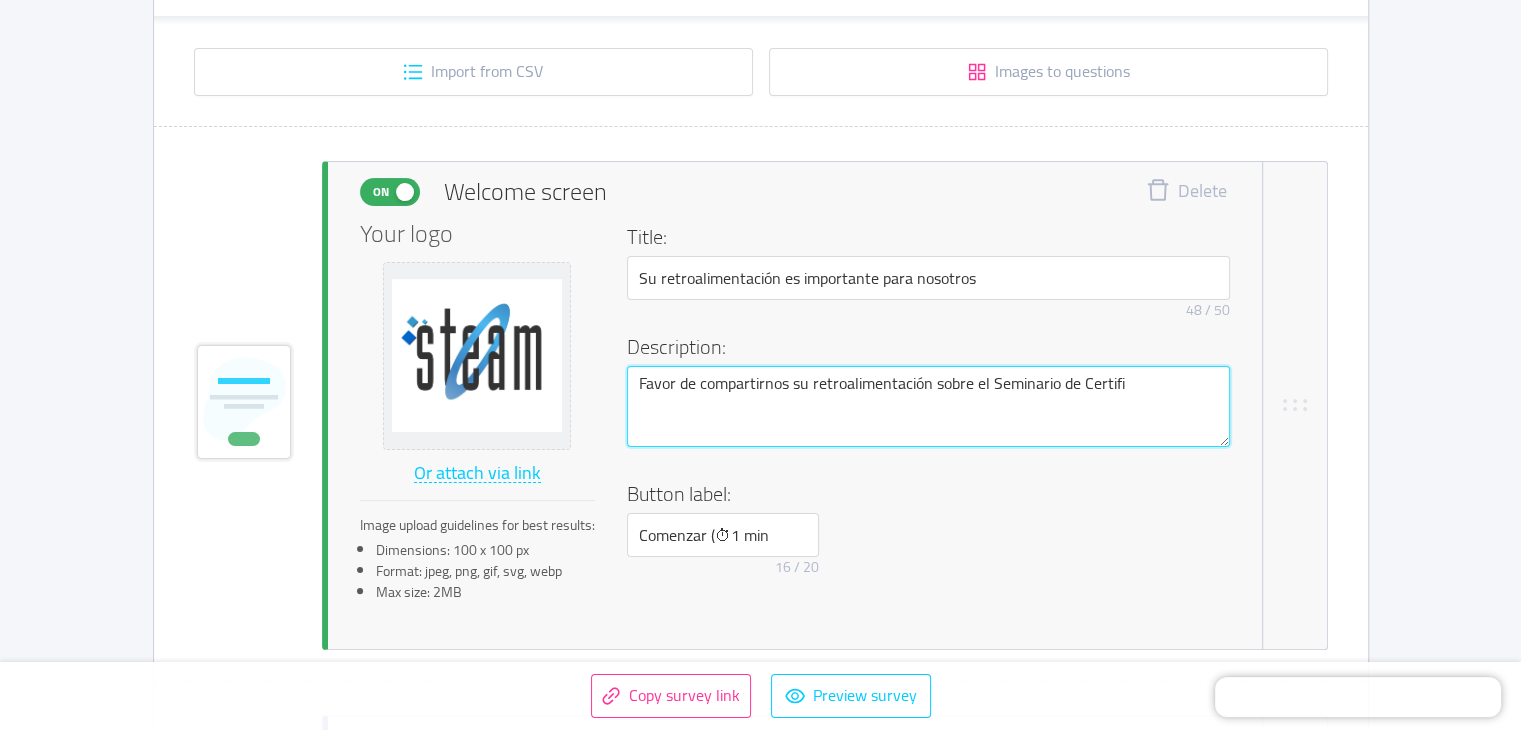 type 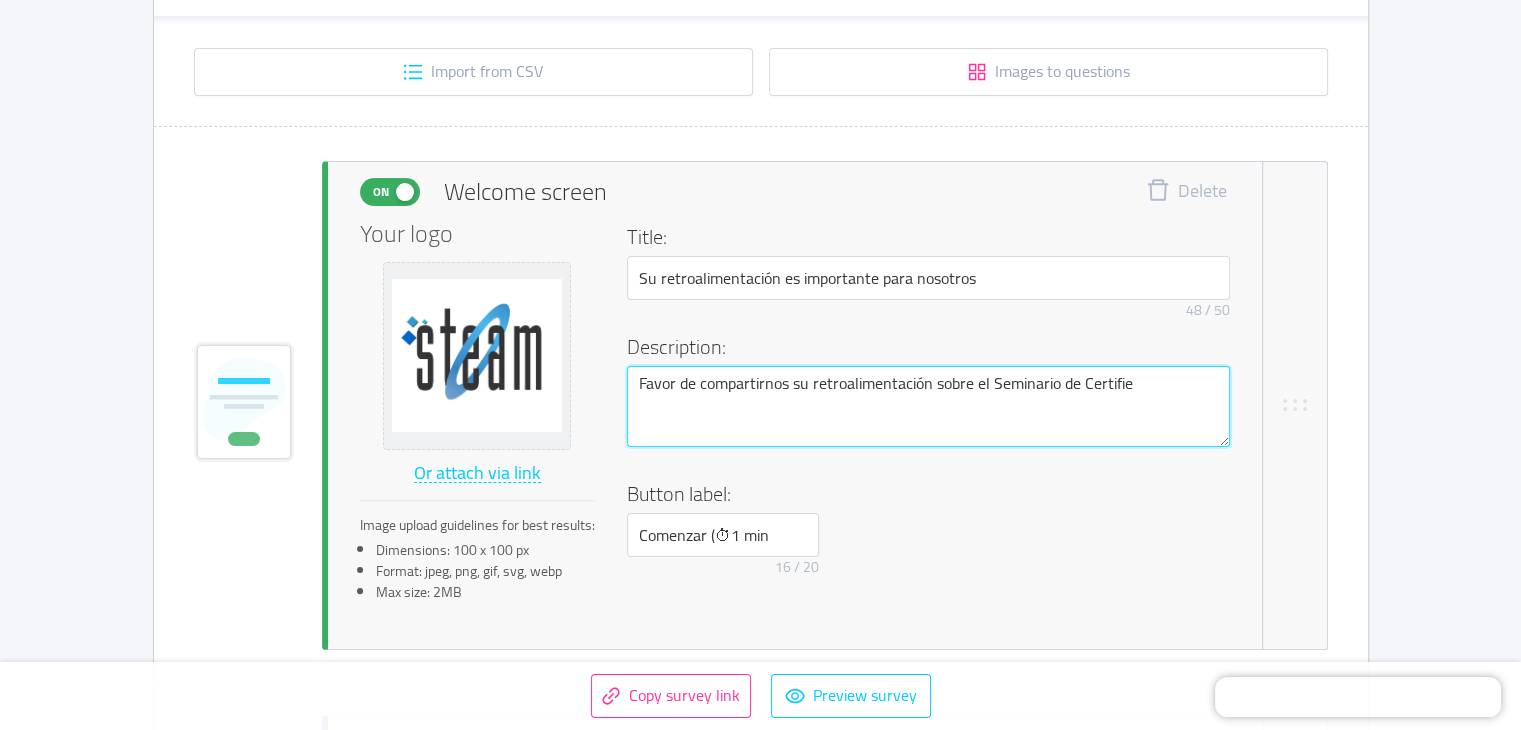 type 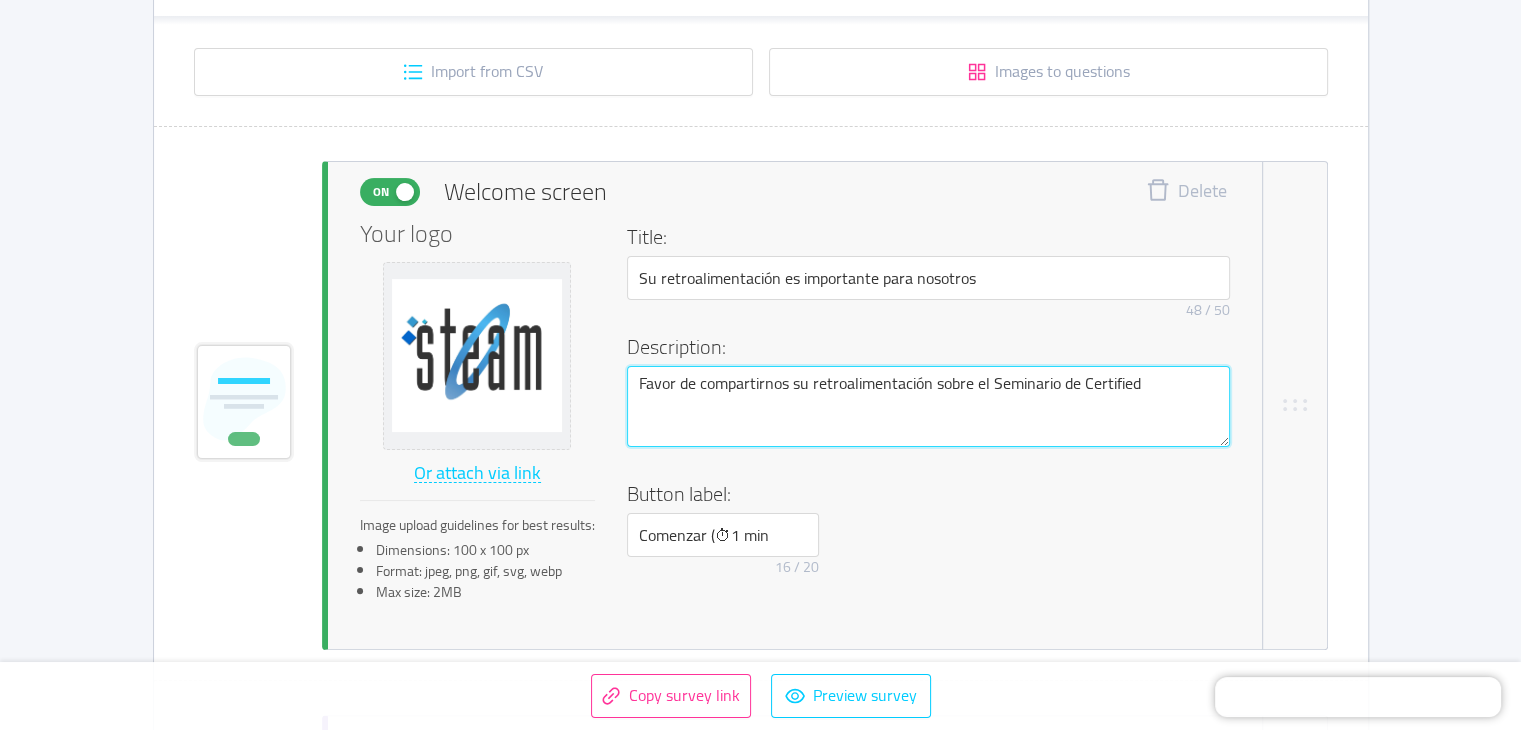 type 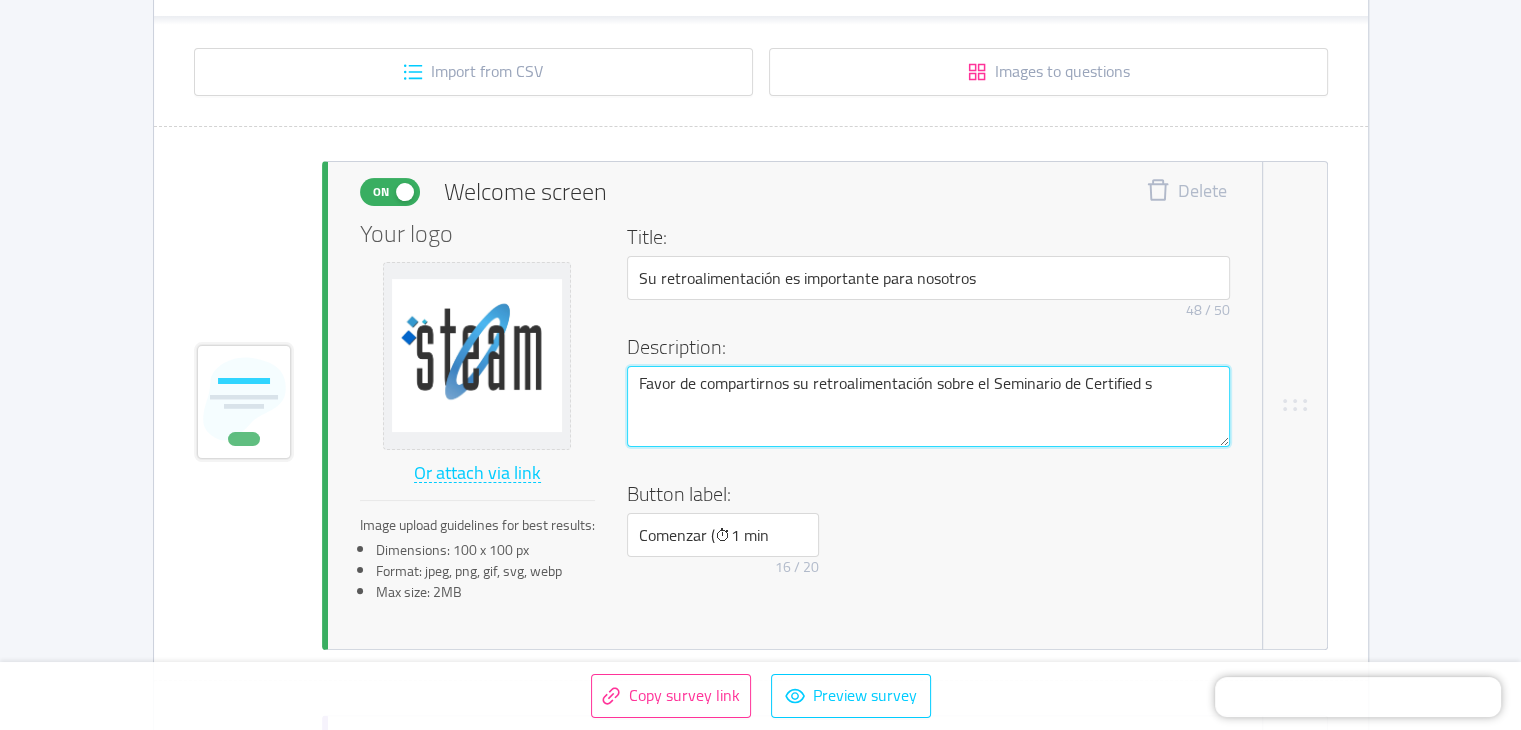 type 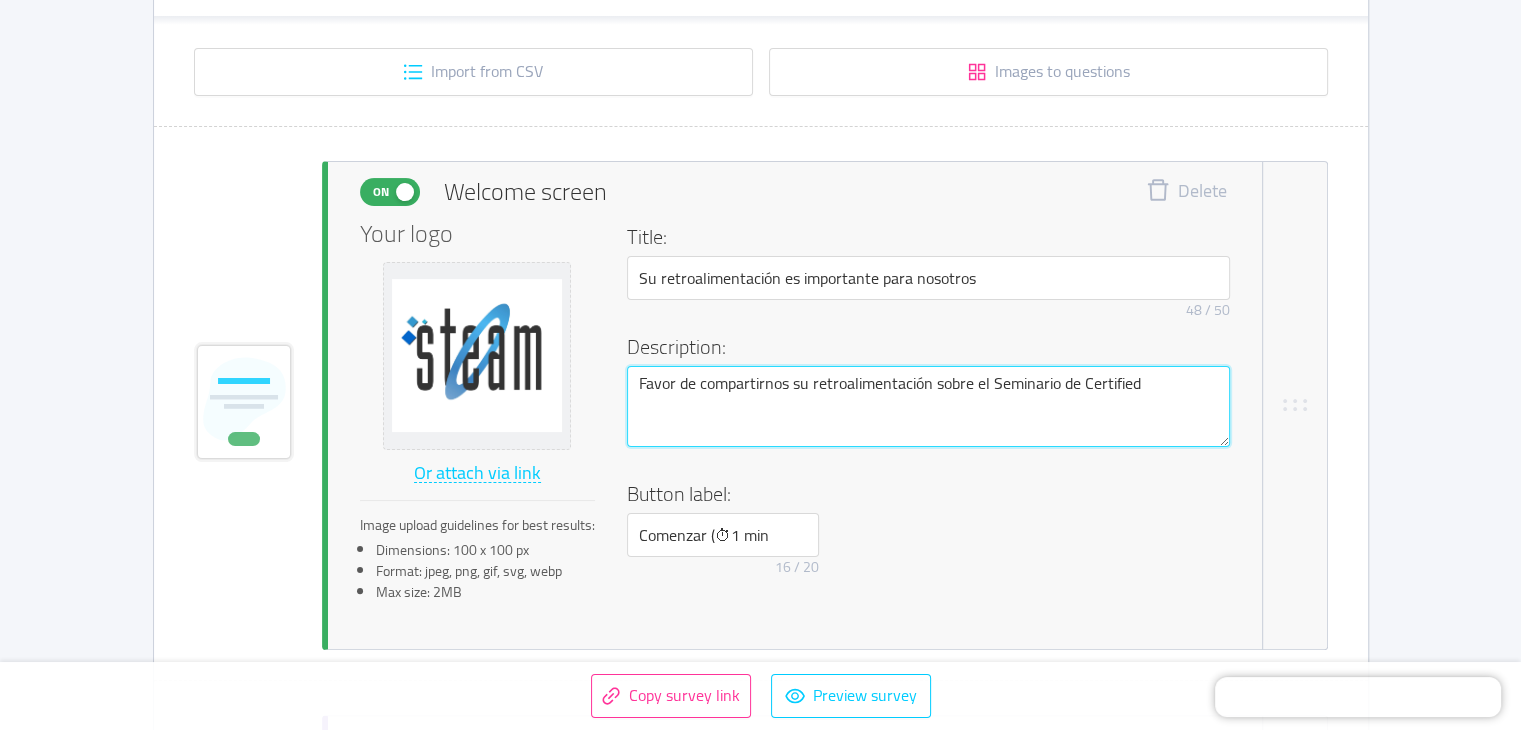 type 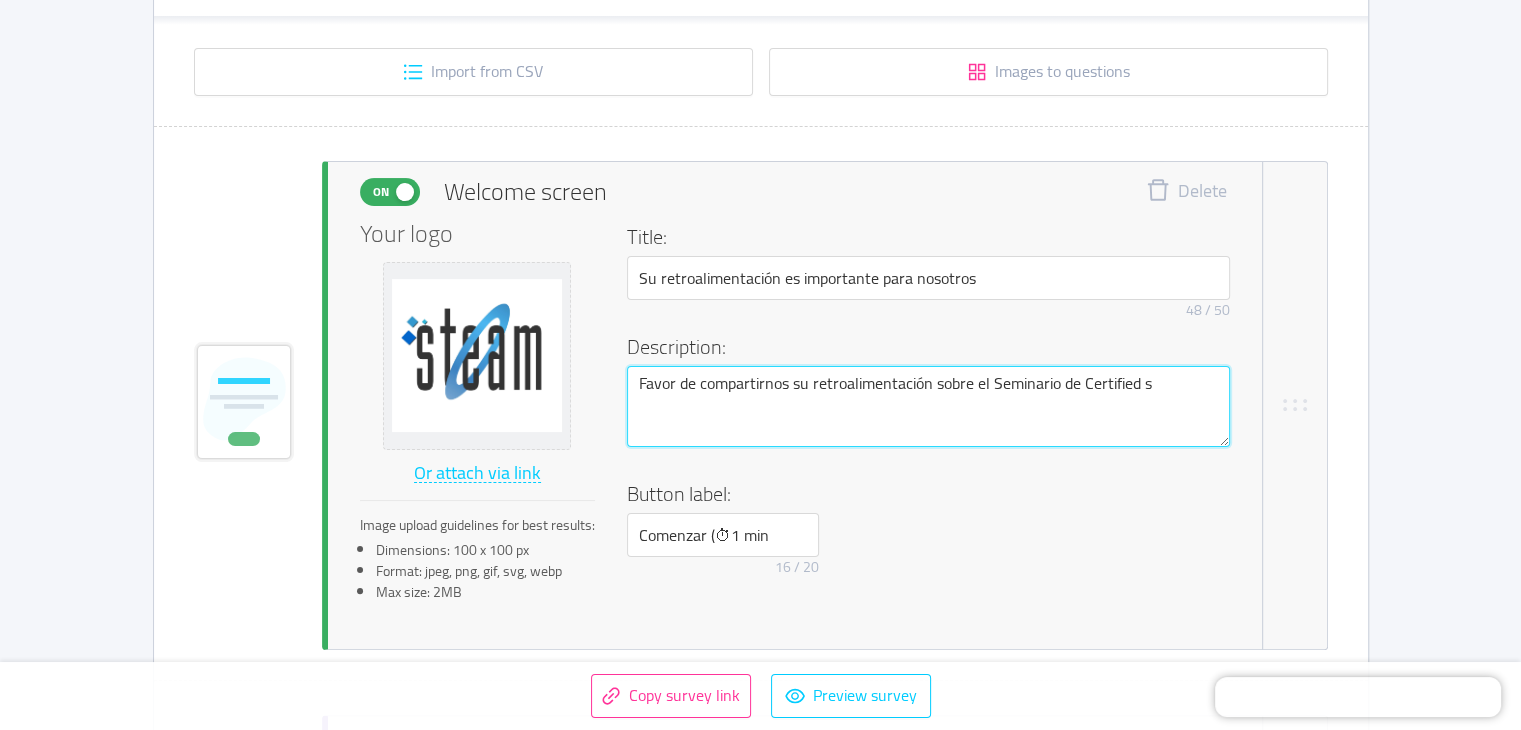 type 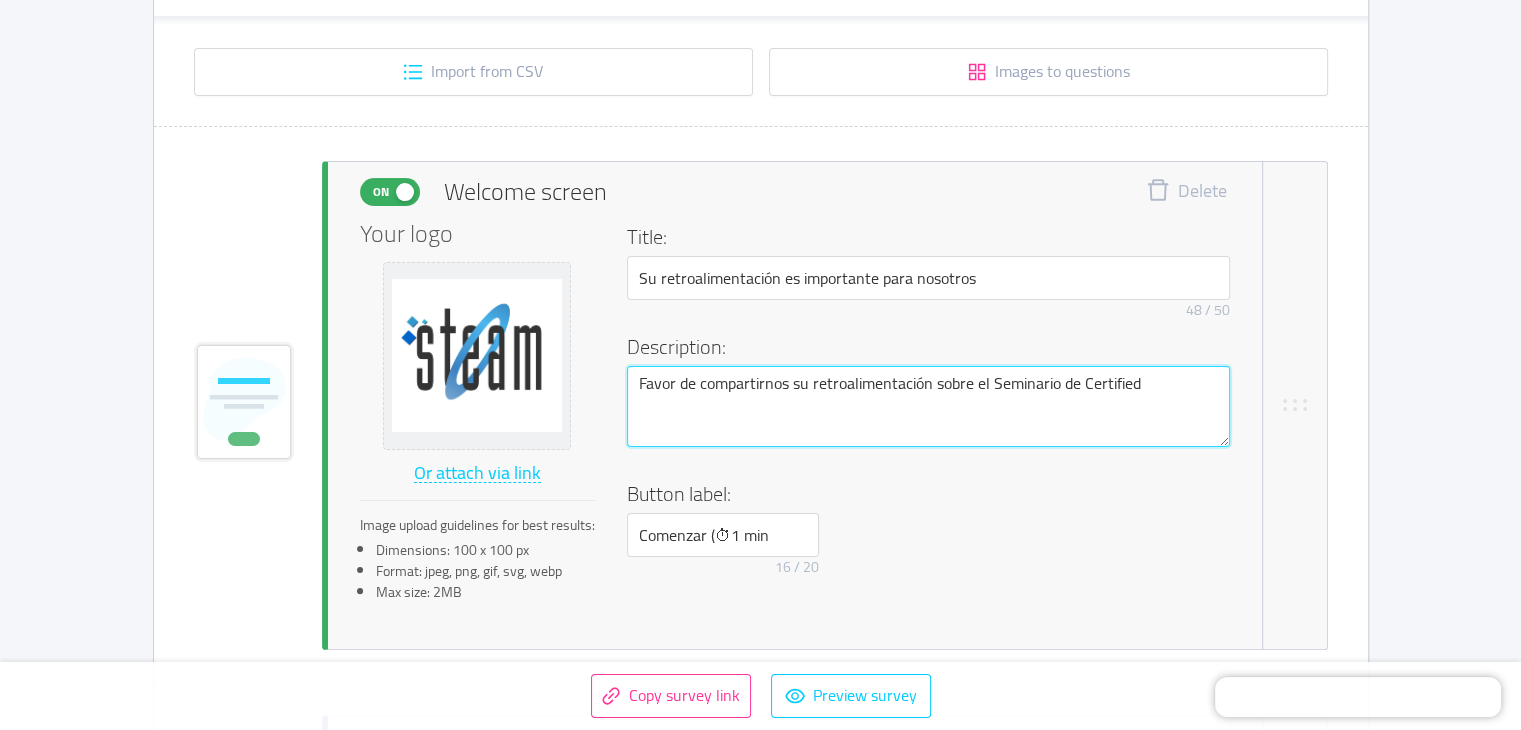 type 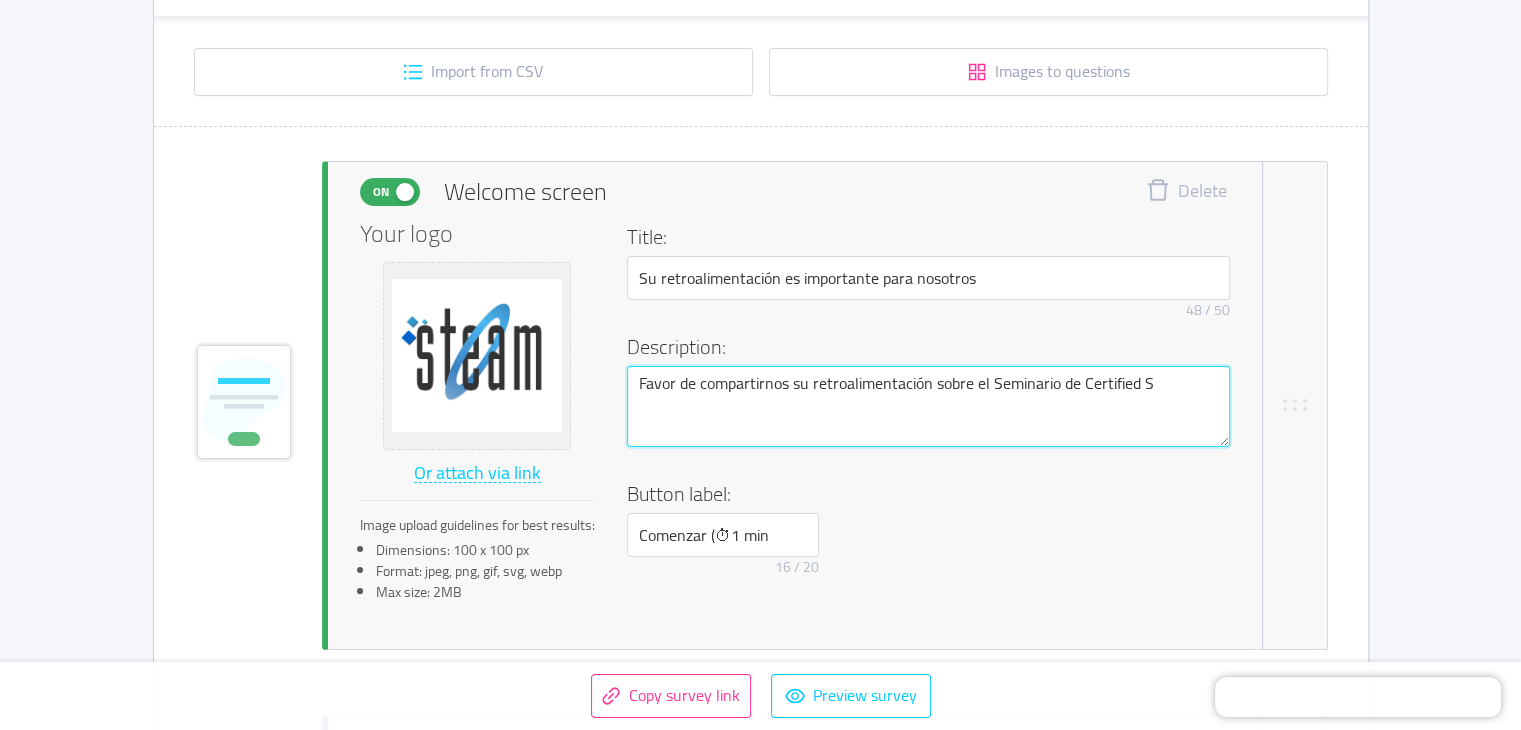 type 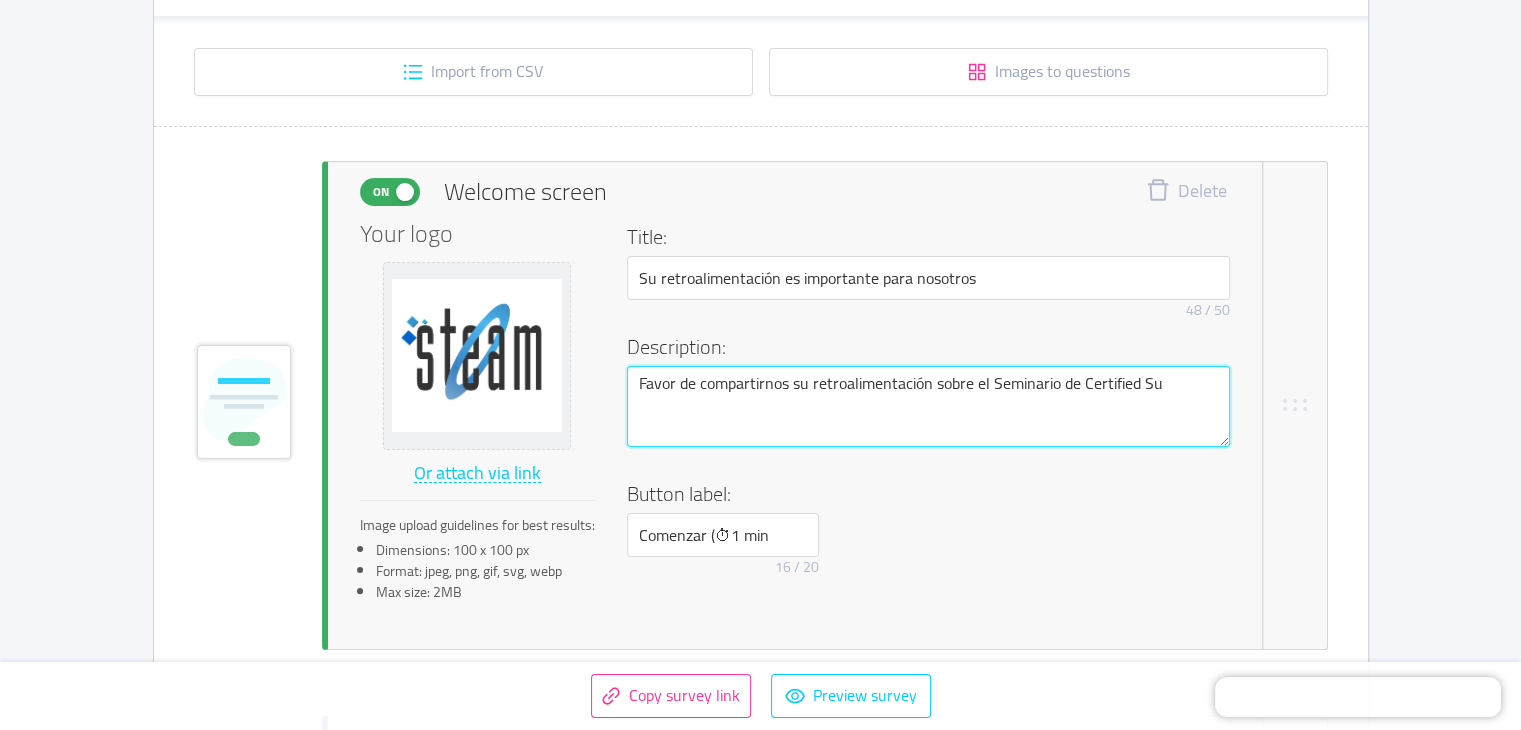type 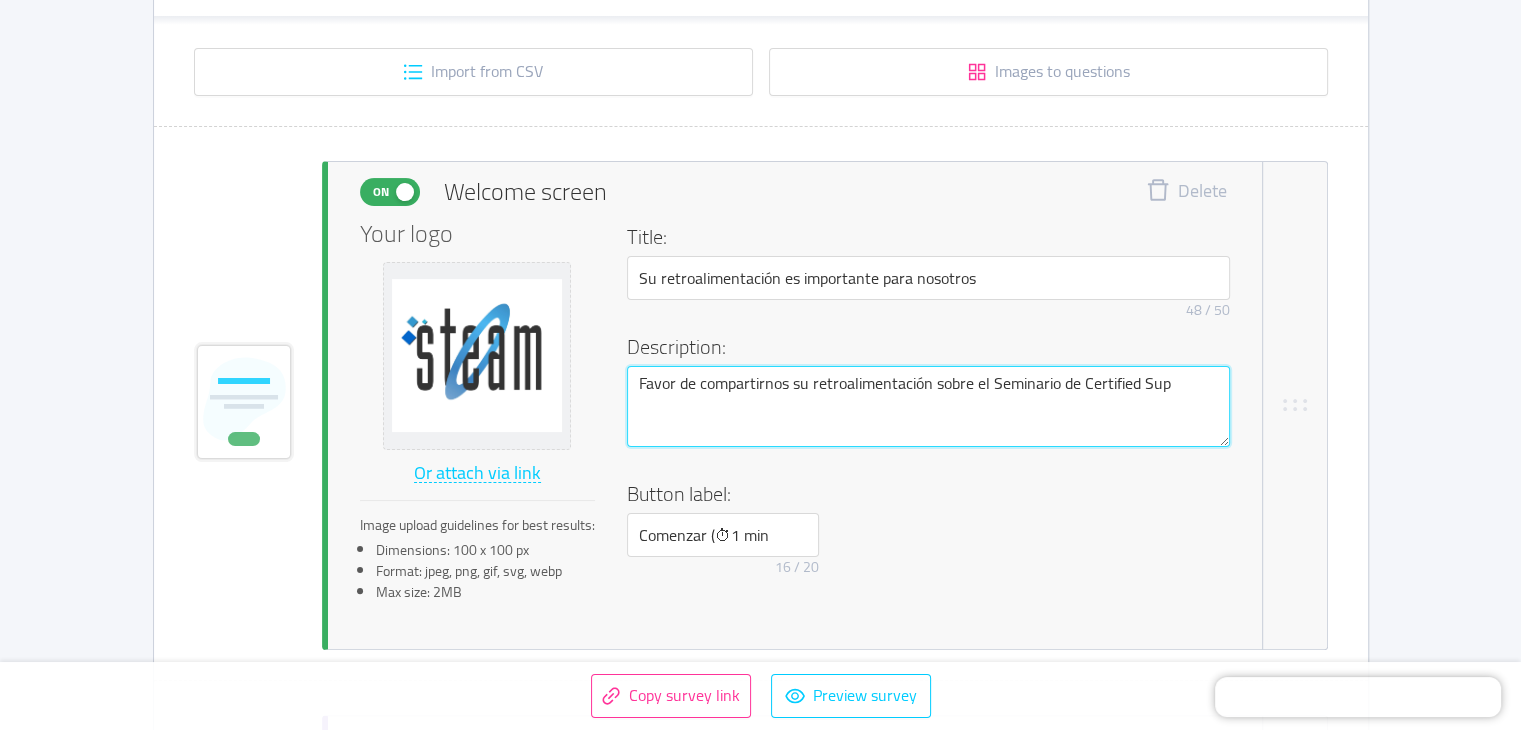 type 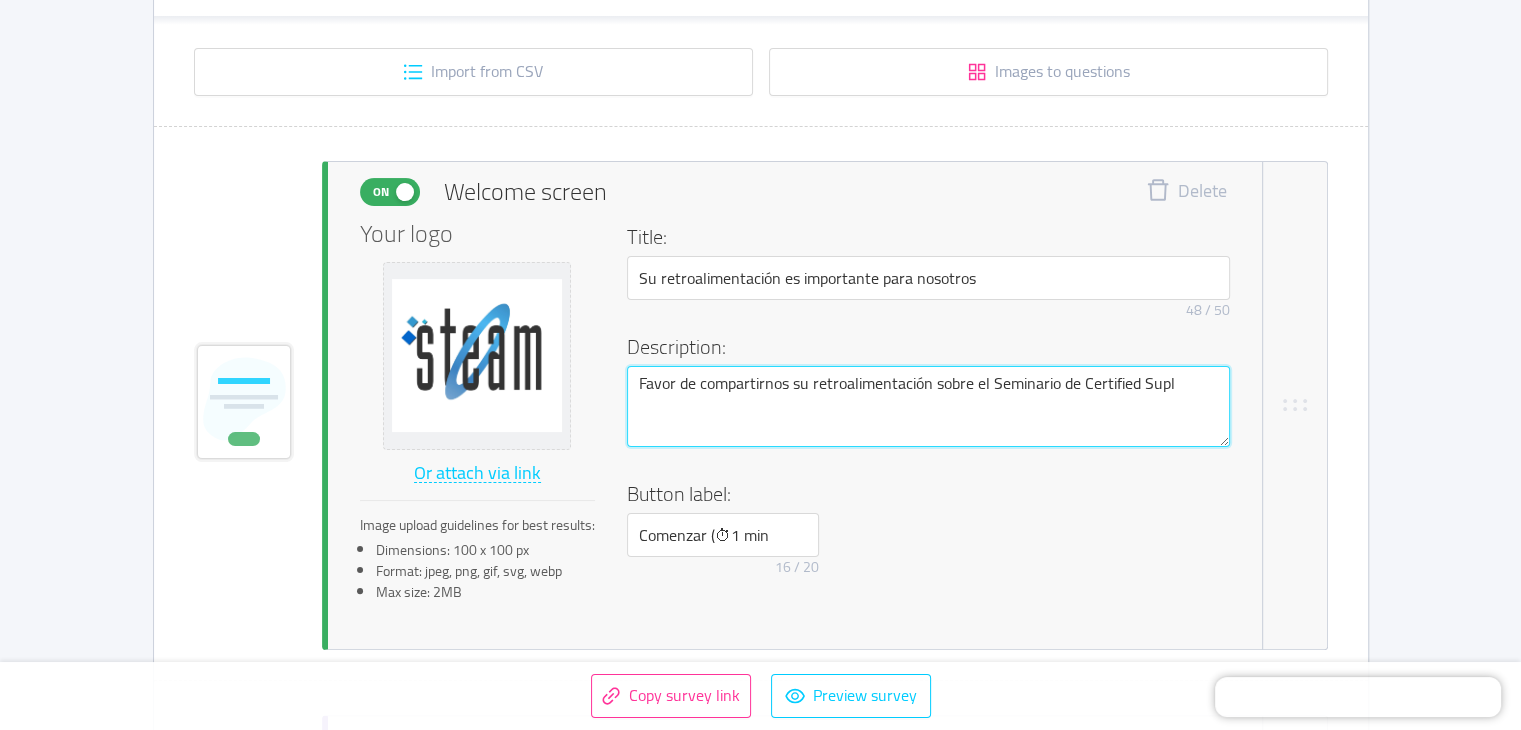 type 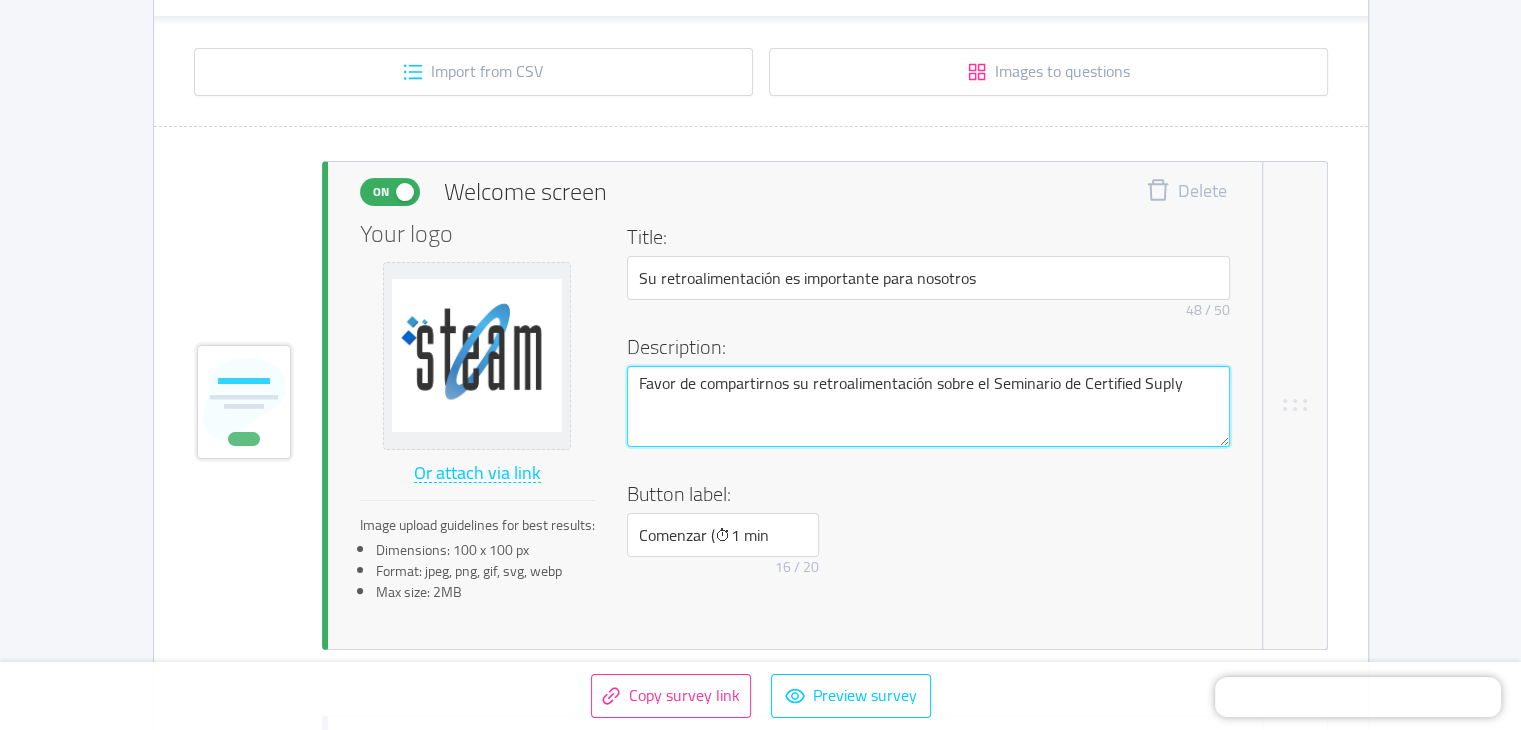 type 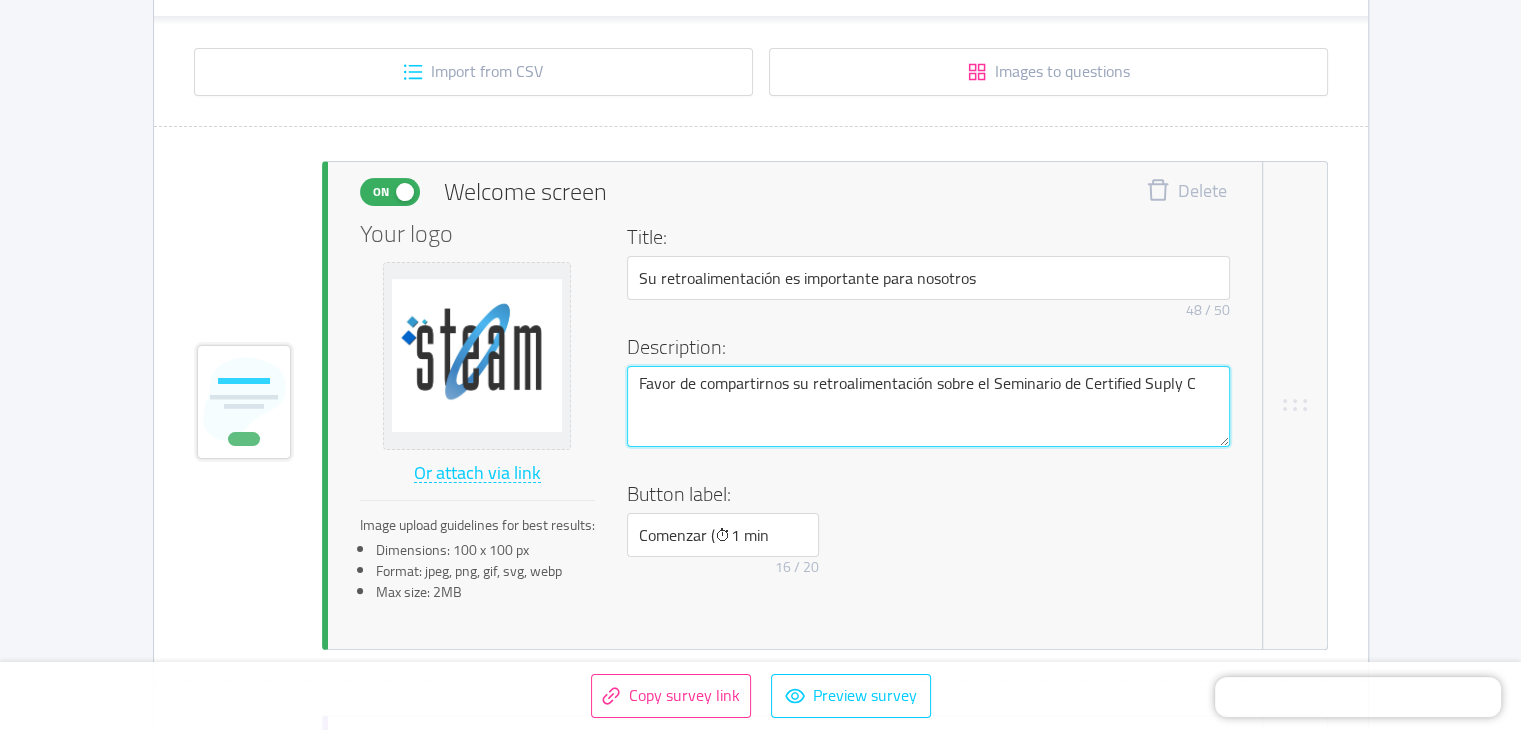 type on "Favor de compartirnos su retroalimentación sobre el Seminario de Certified Suply Ch" 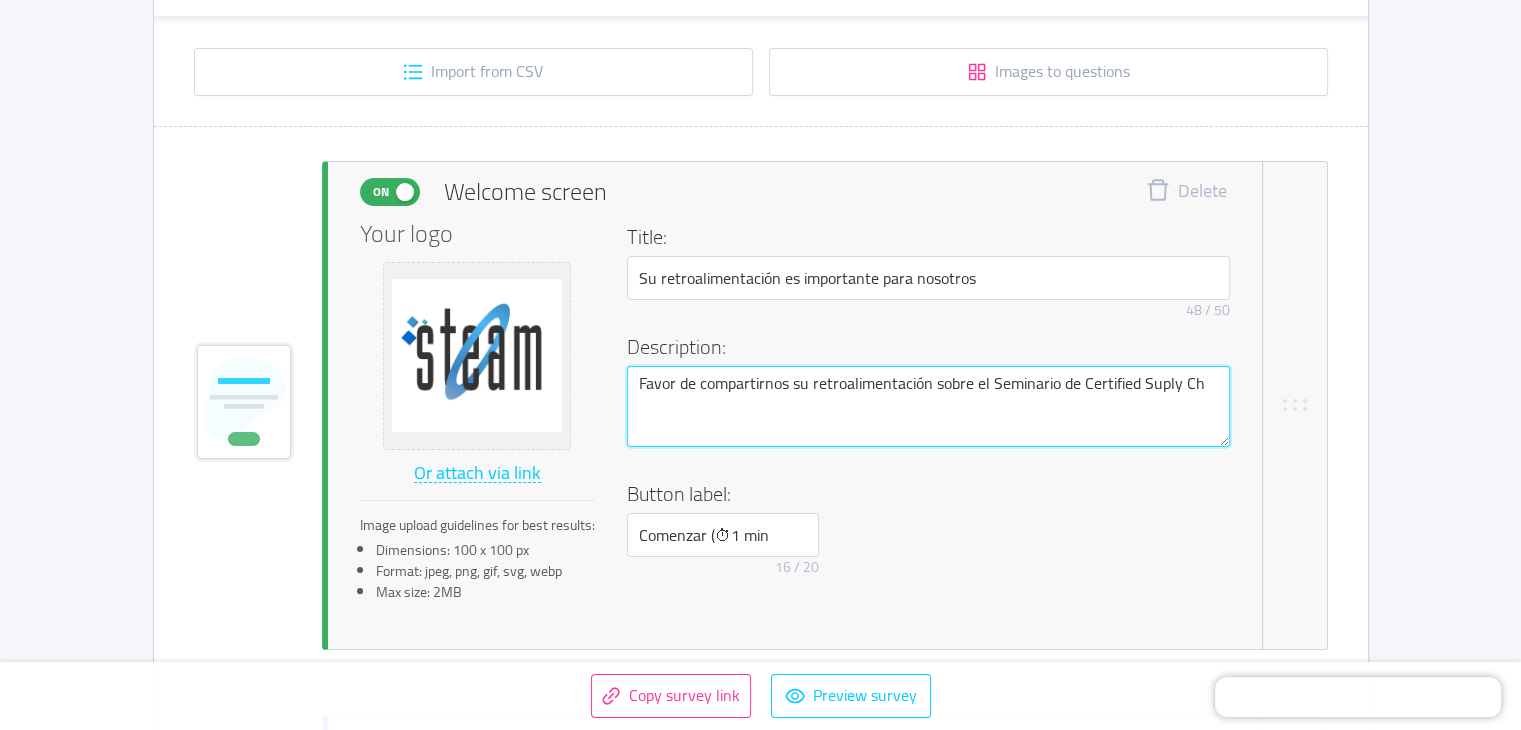 type 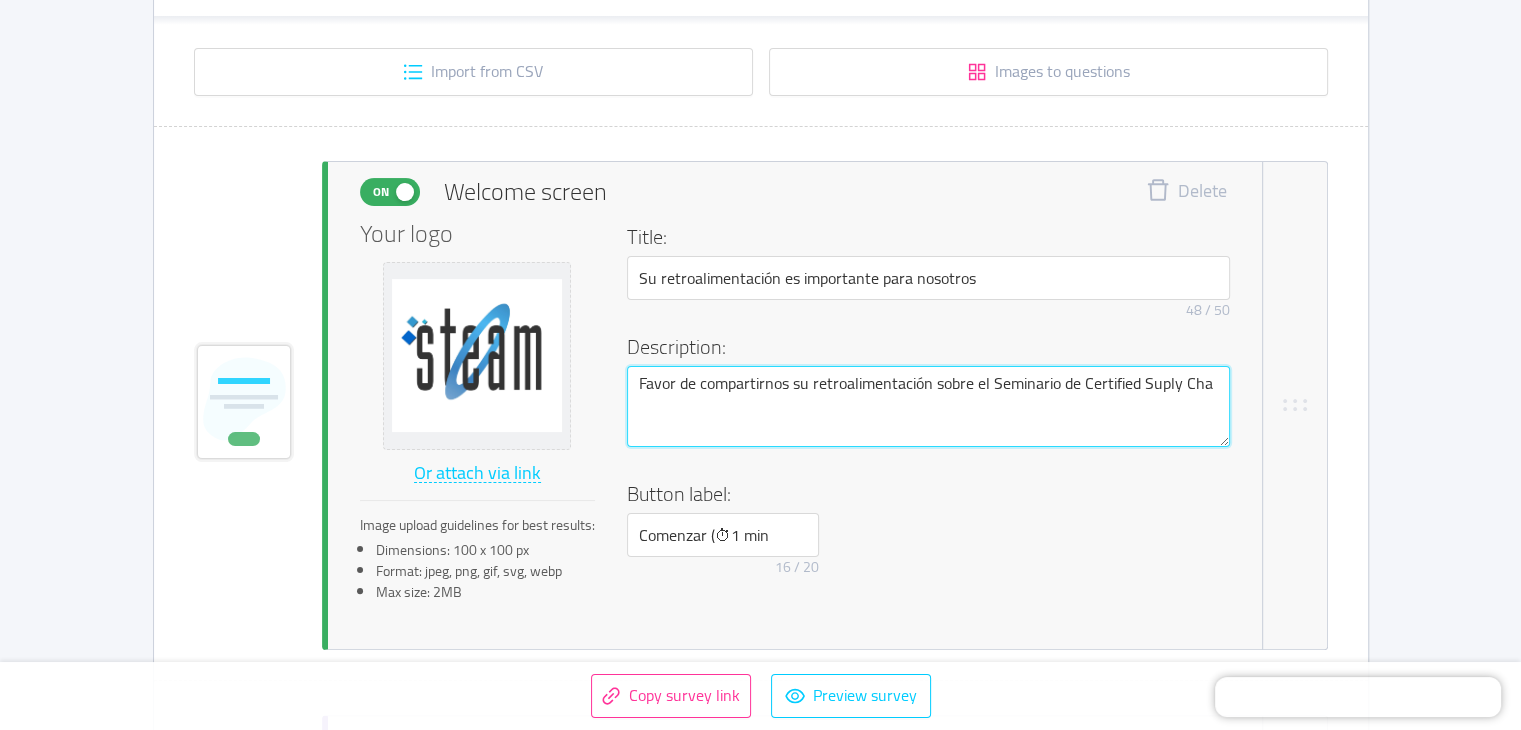 click on "Favor de compartirnos su retroalimentación sobre el Seminario de Certified Suply Cha" at bounding box center (928, 407) 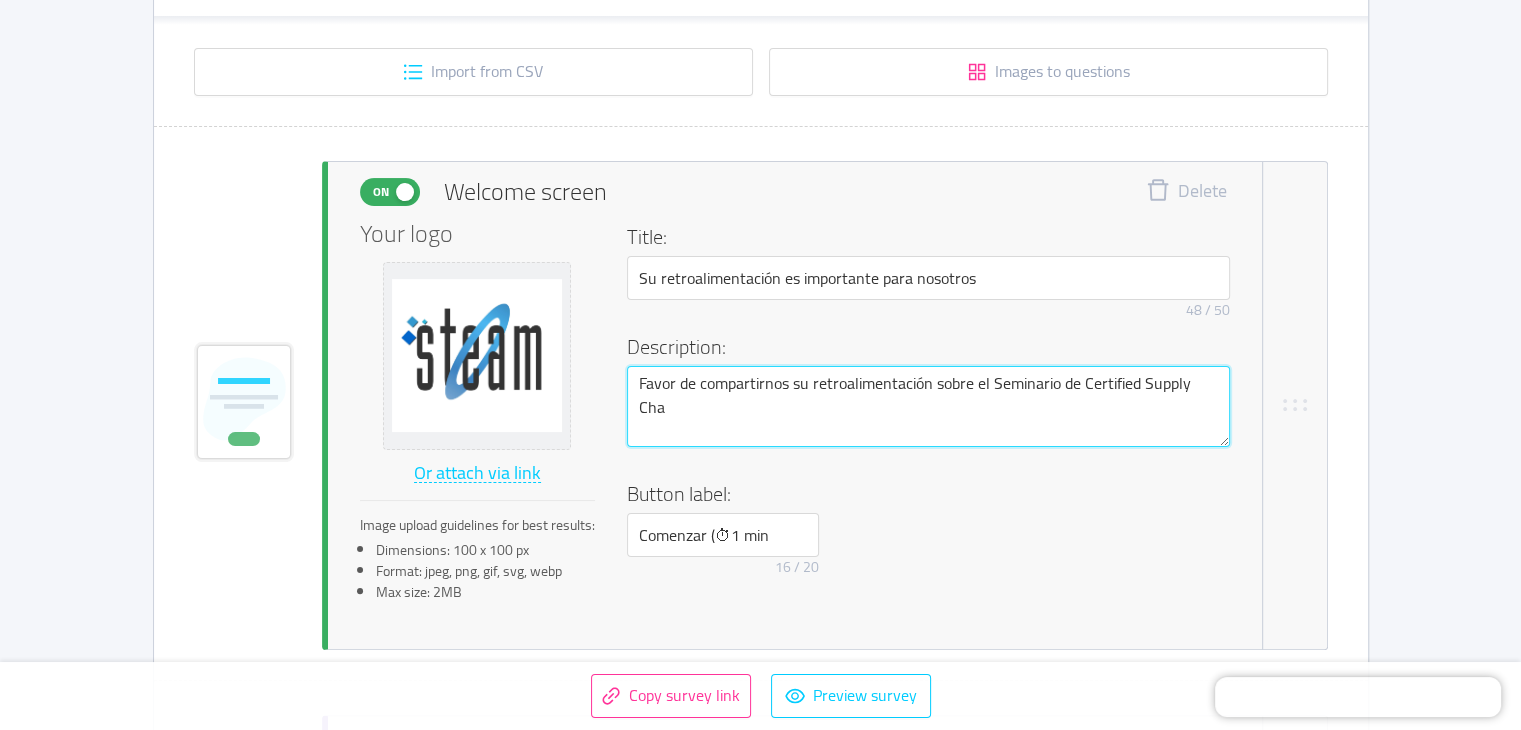 click on "Favor de compartirnos su retroalimentación sobre el Seminario de Certified Supply Cha" at bounding box center (928, 407) 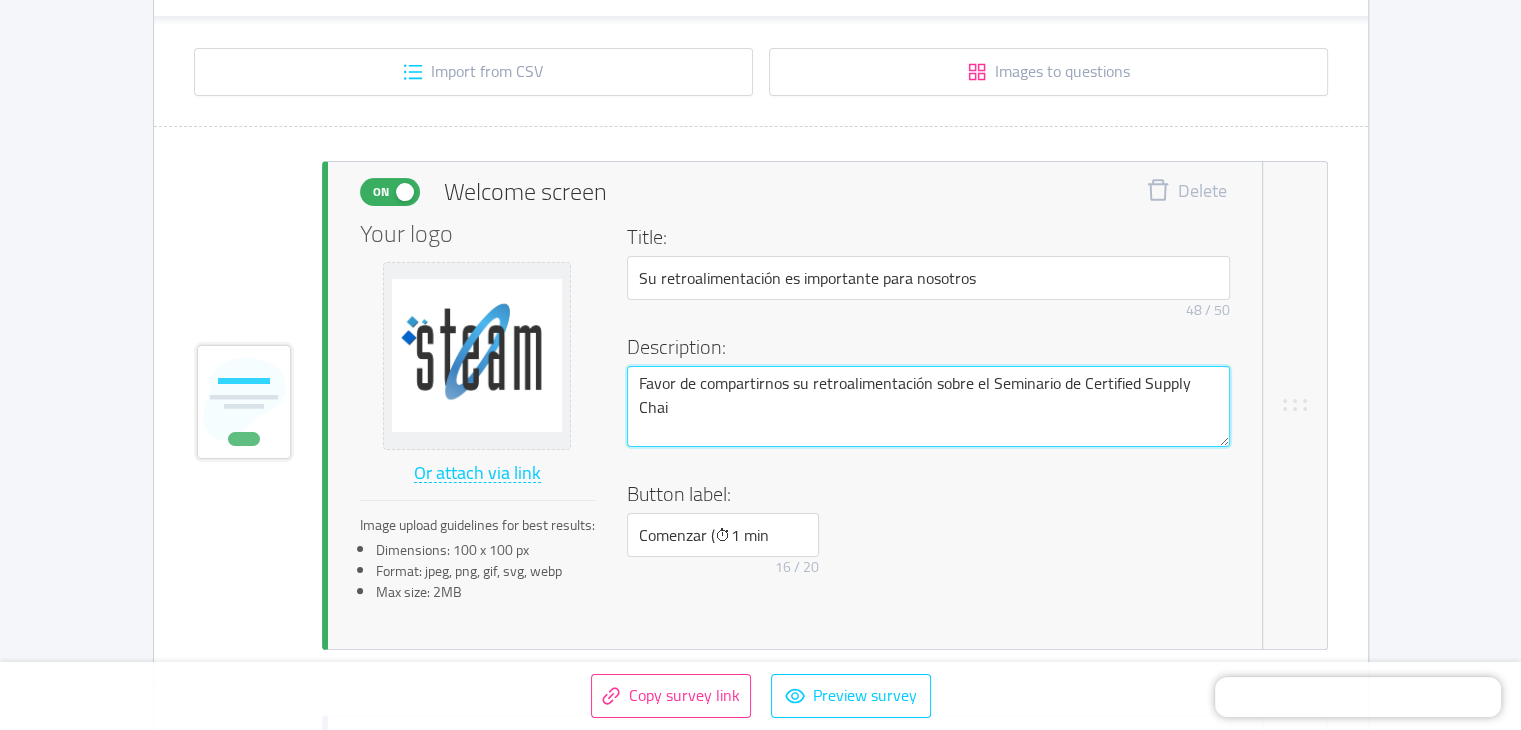 type 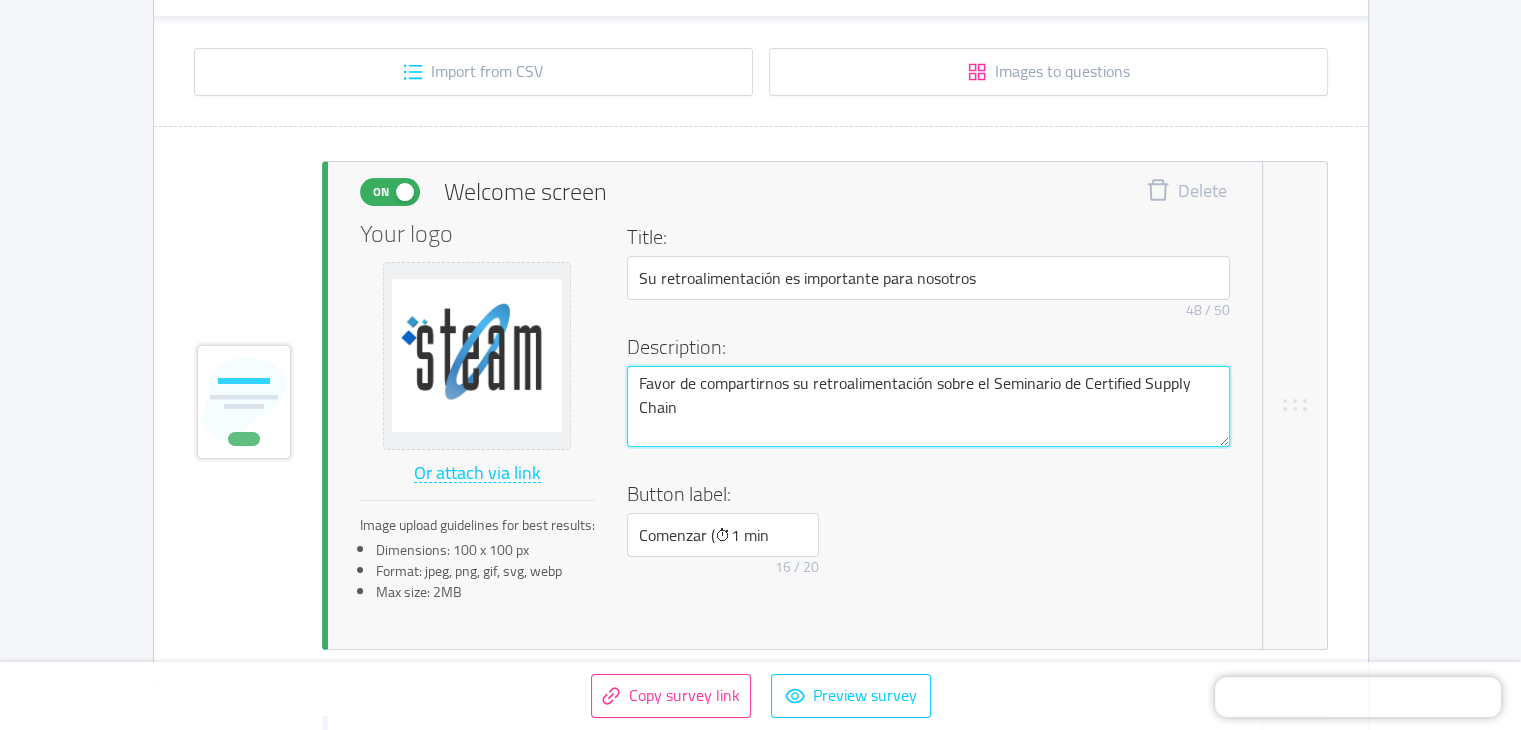 type 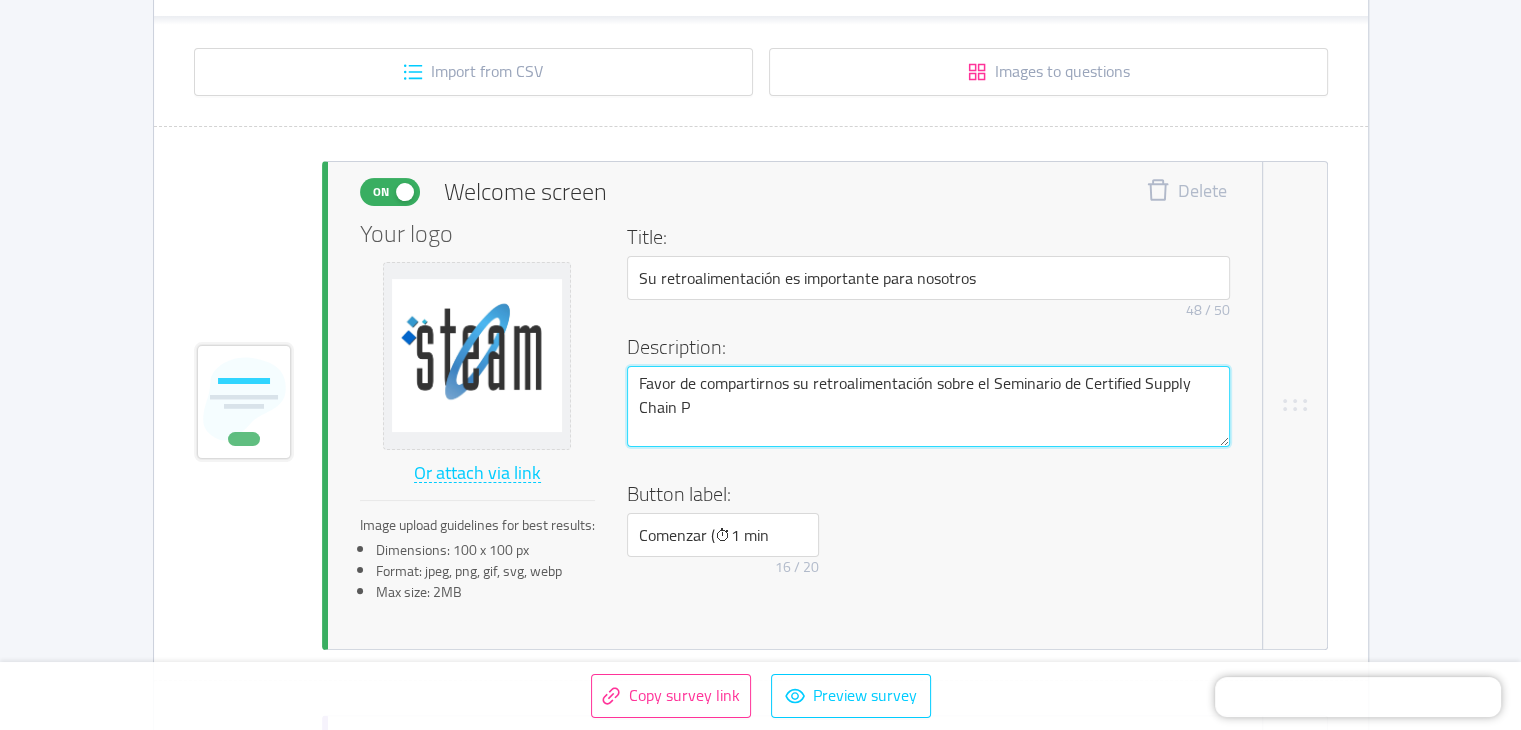 type 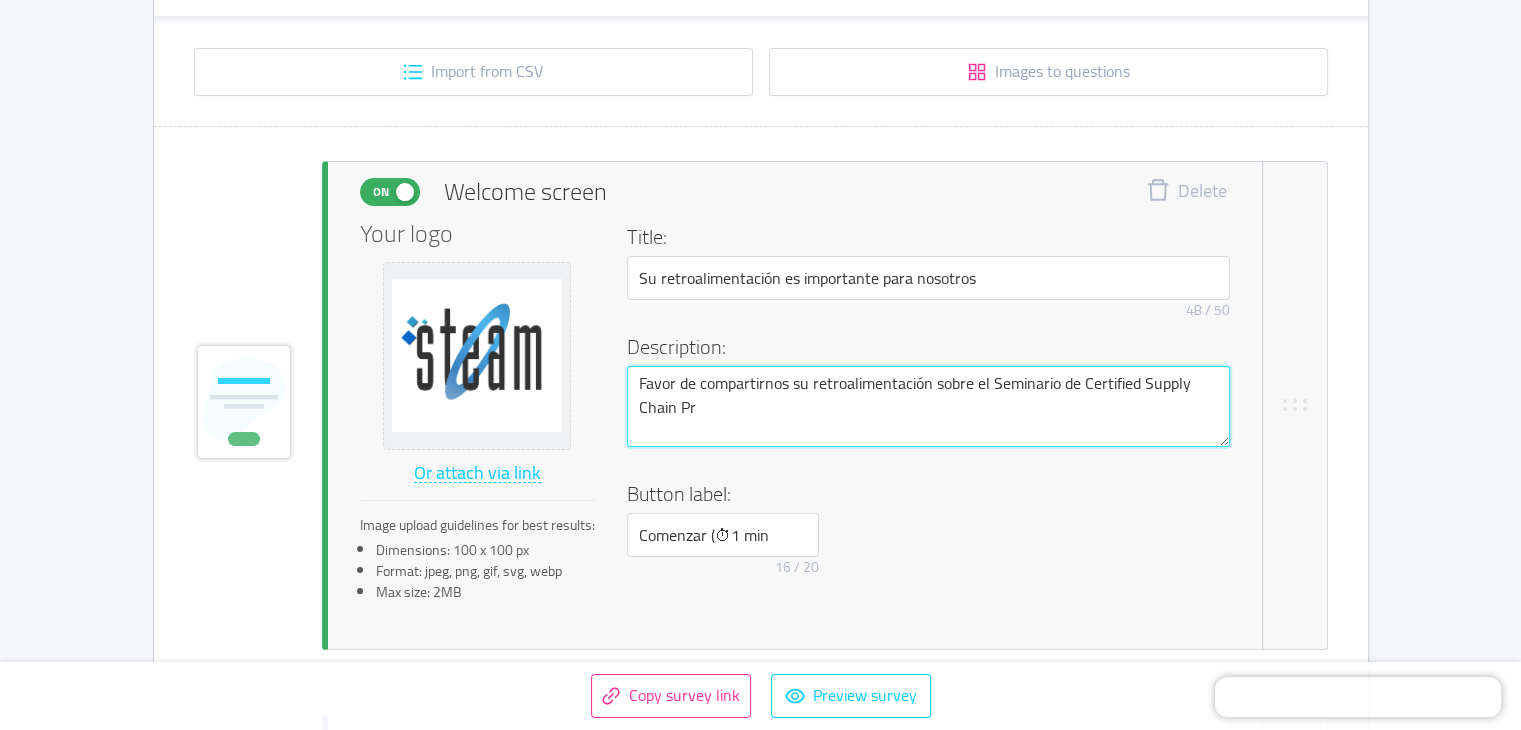 type 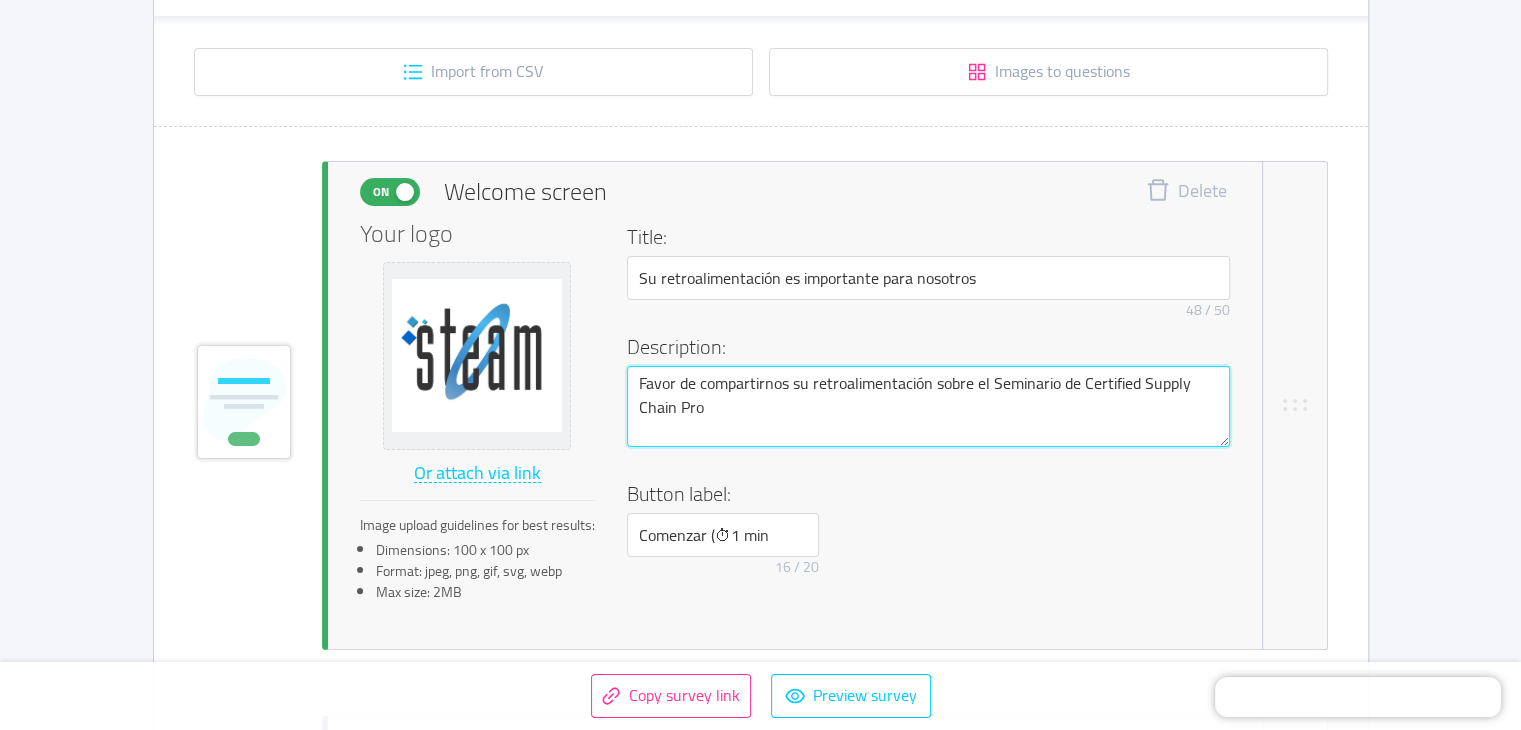 type 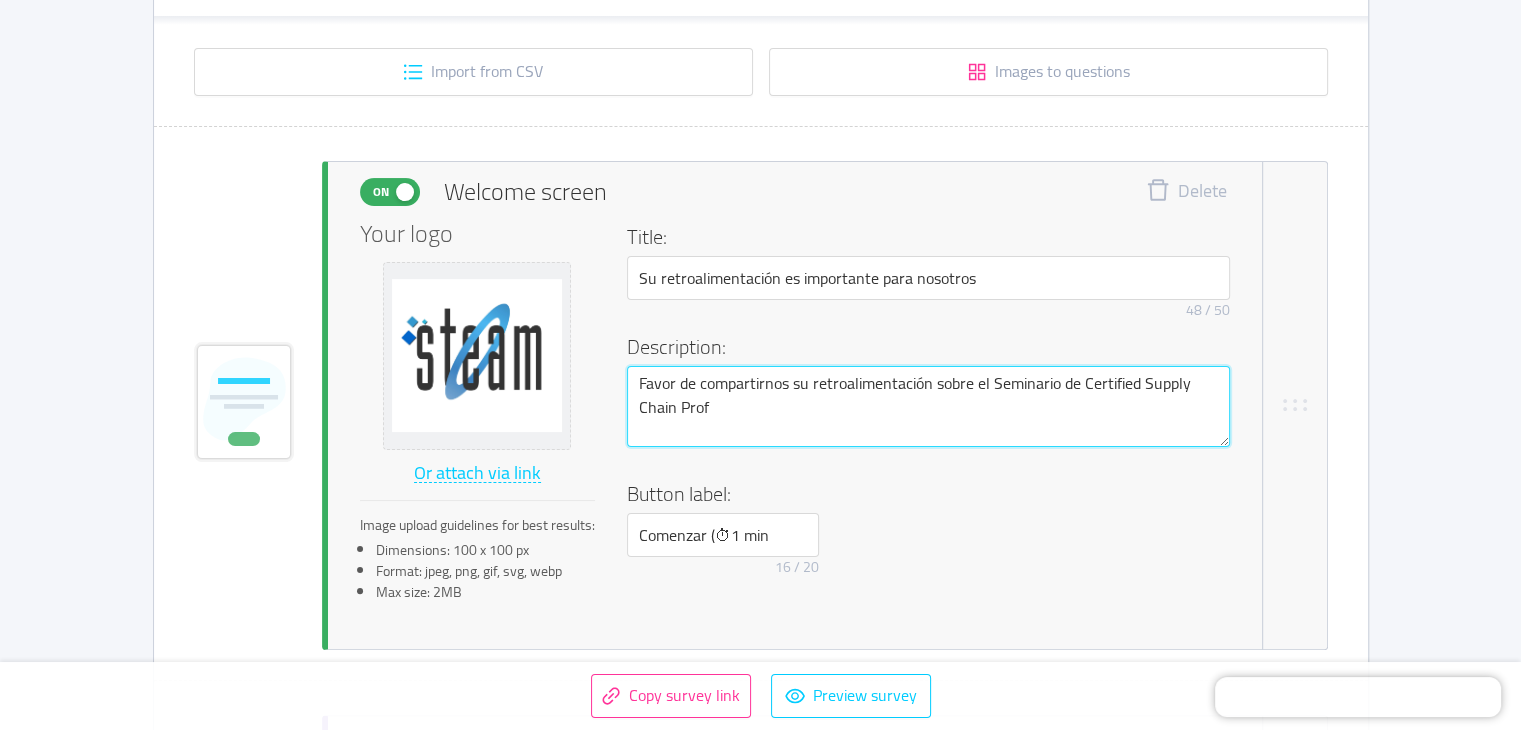 type 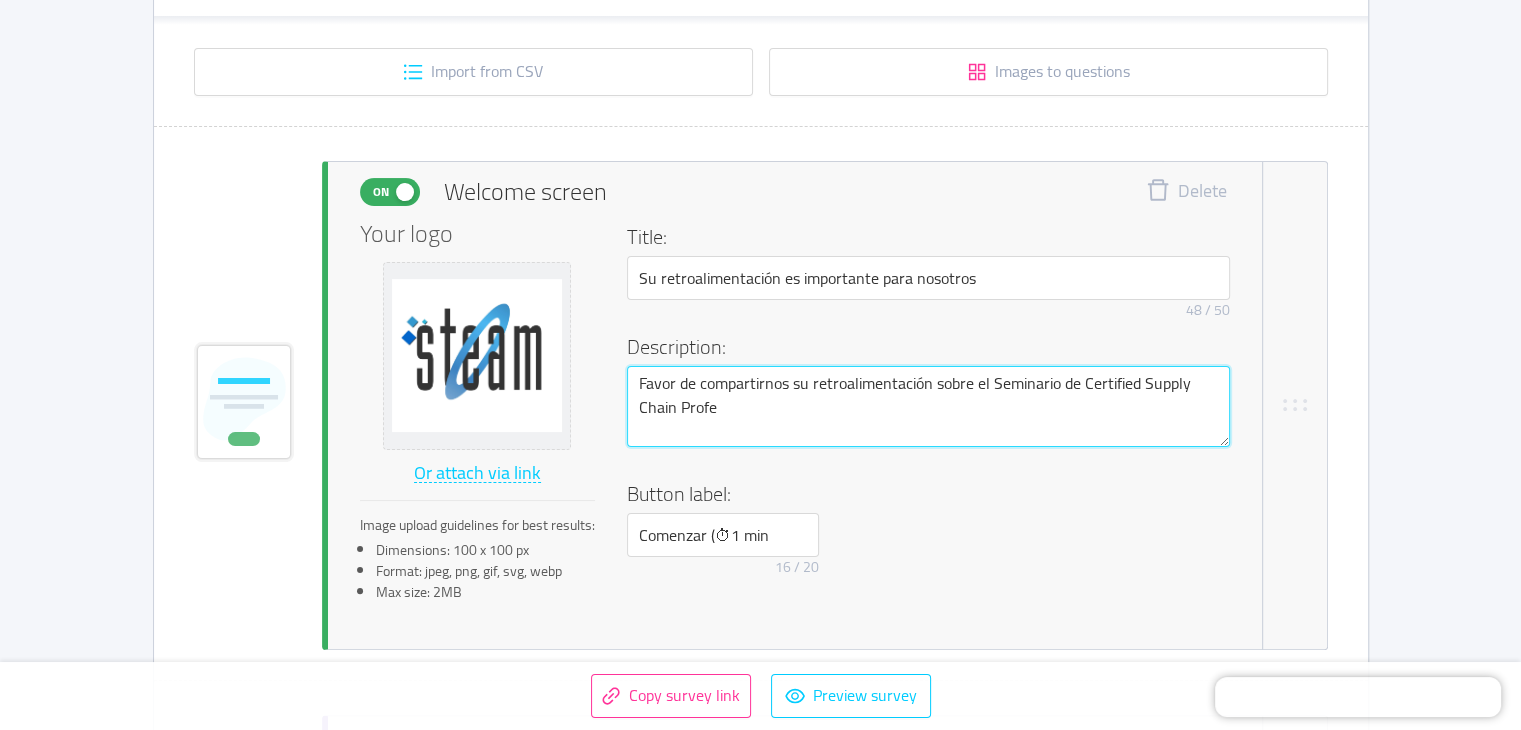 type 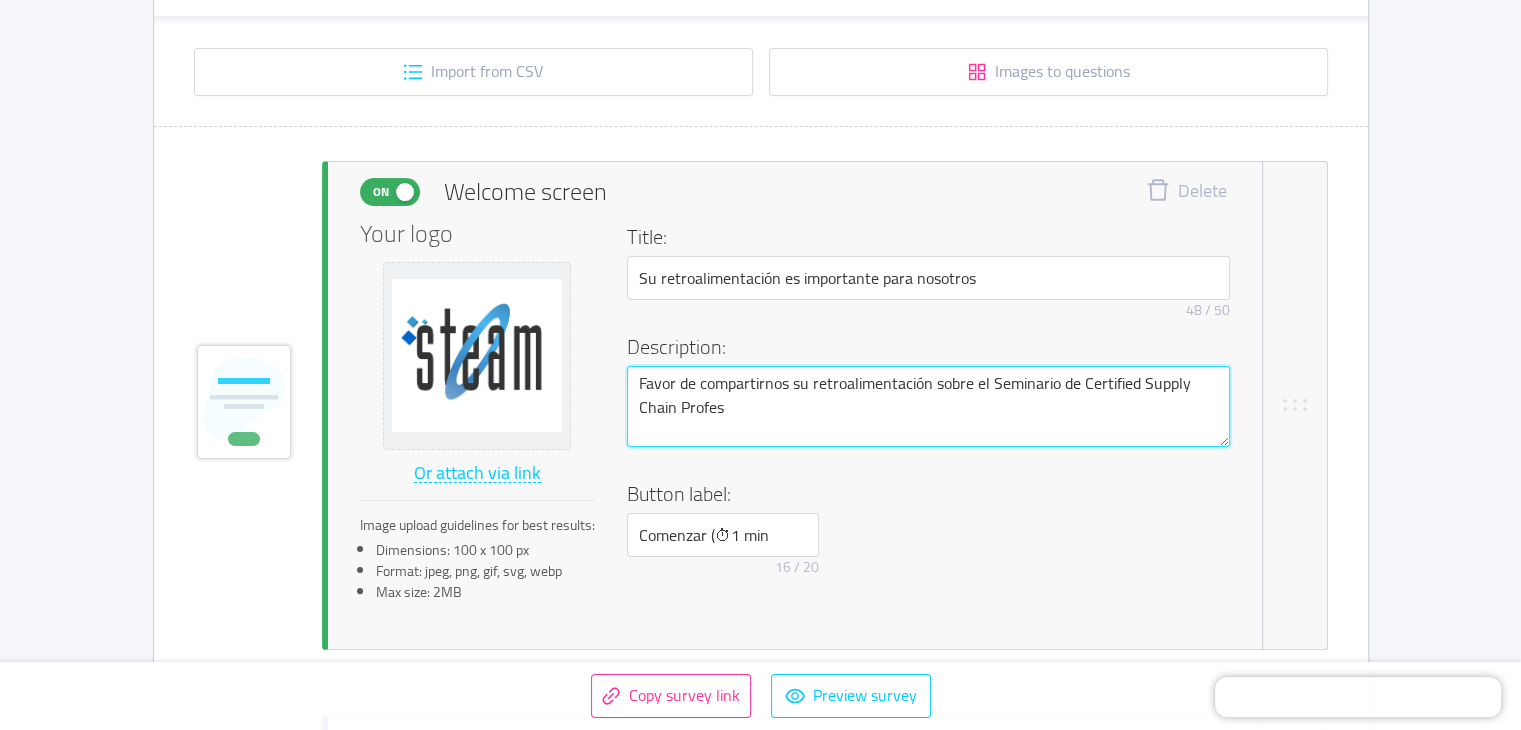 type 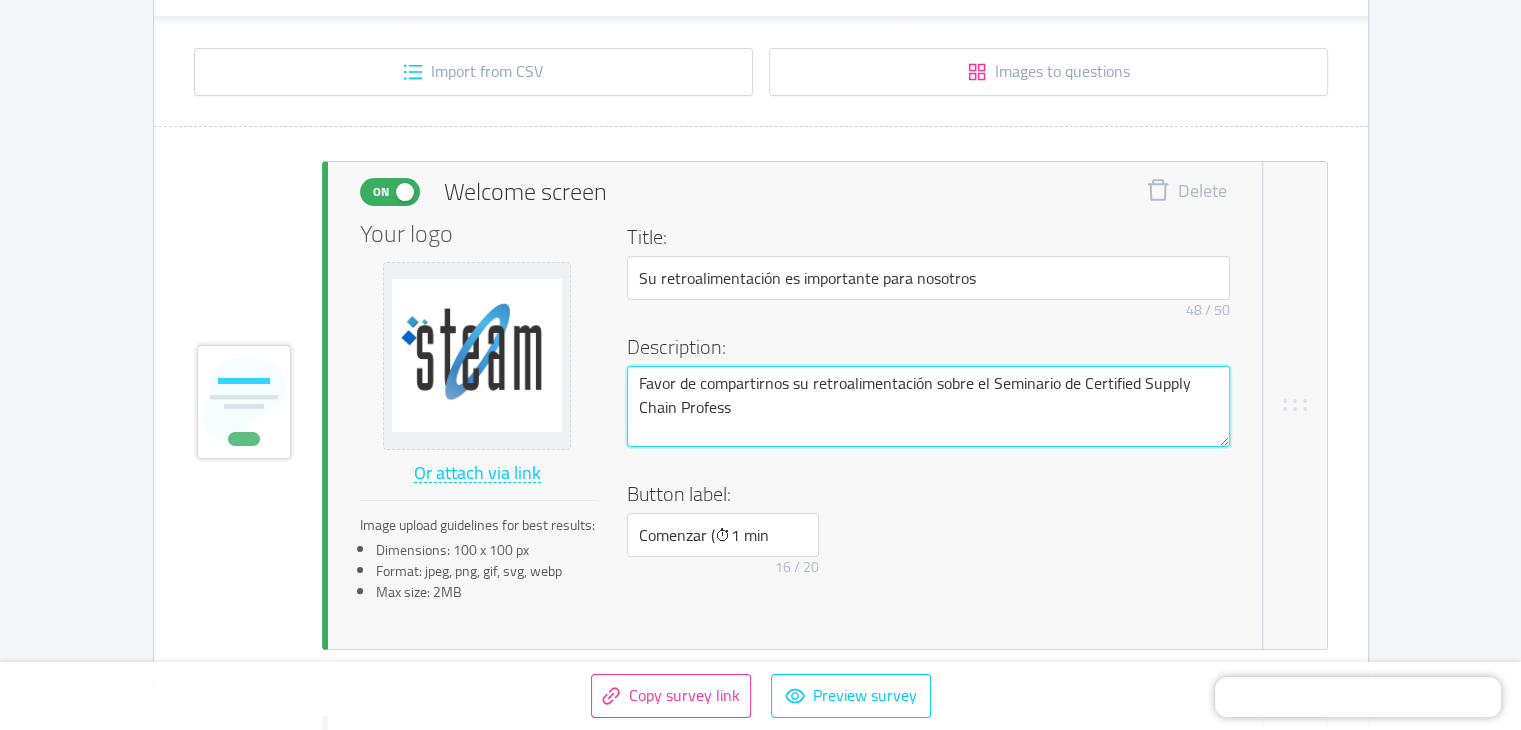 type 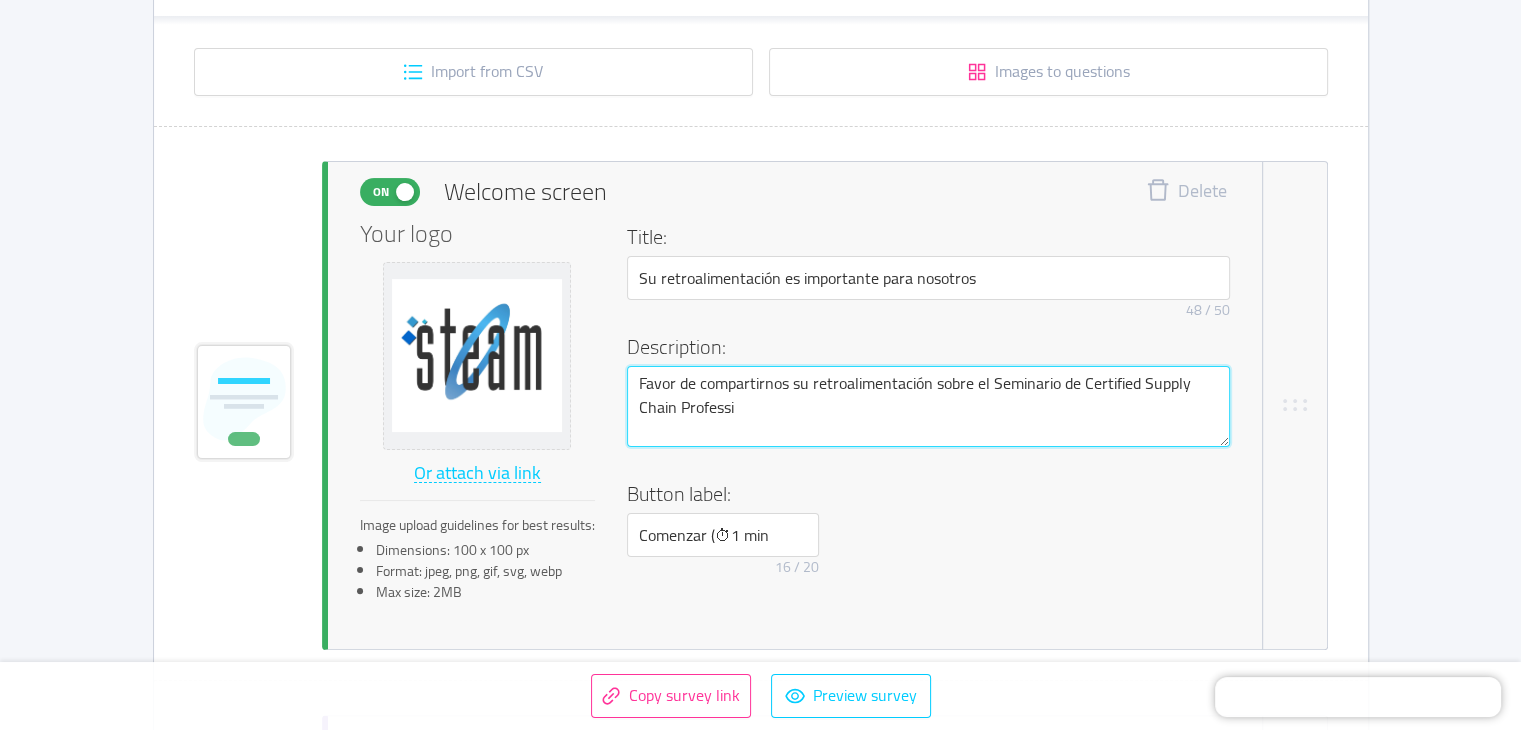 type 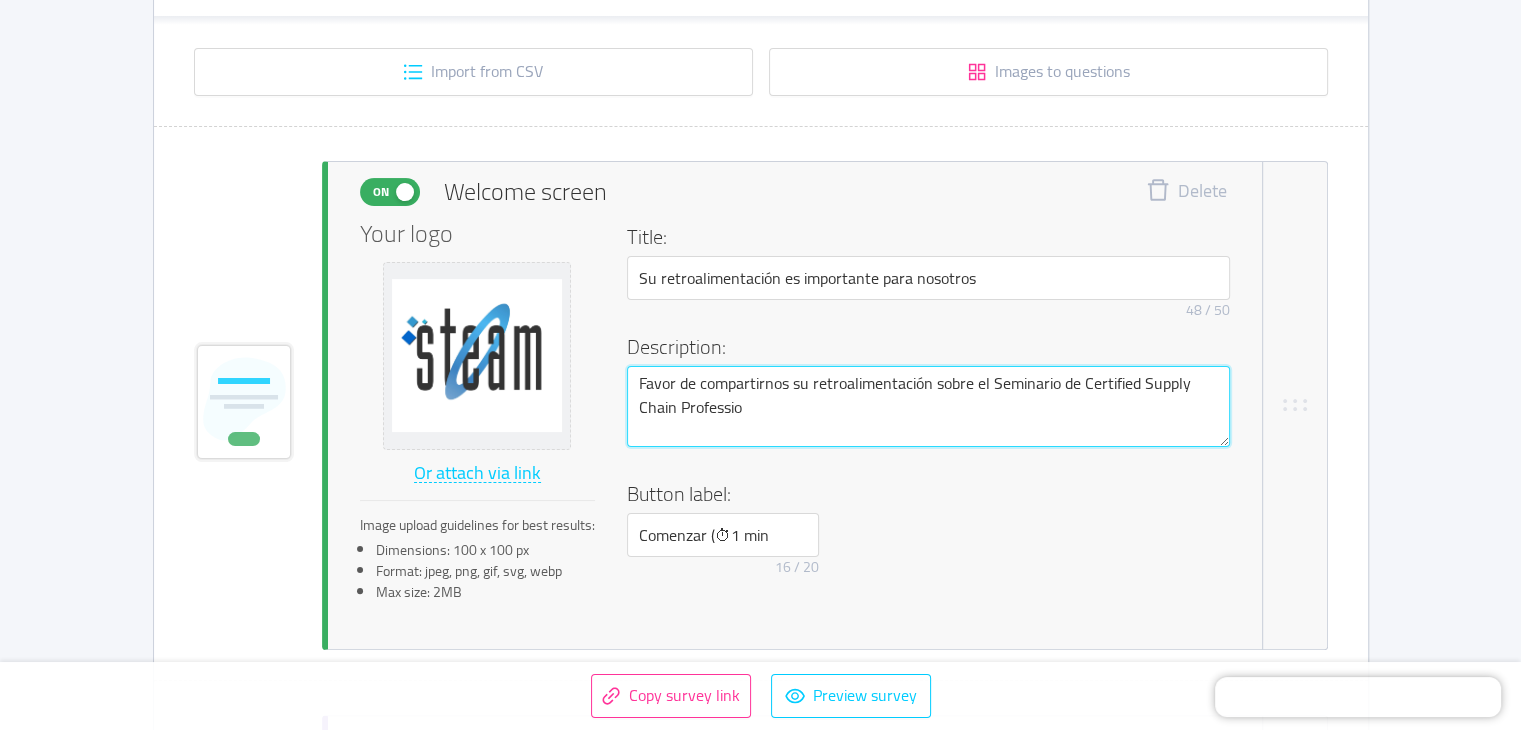 type 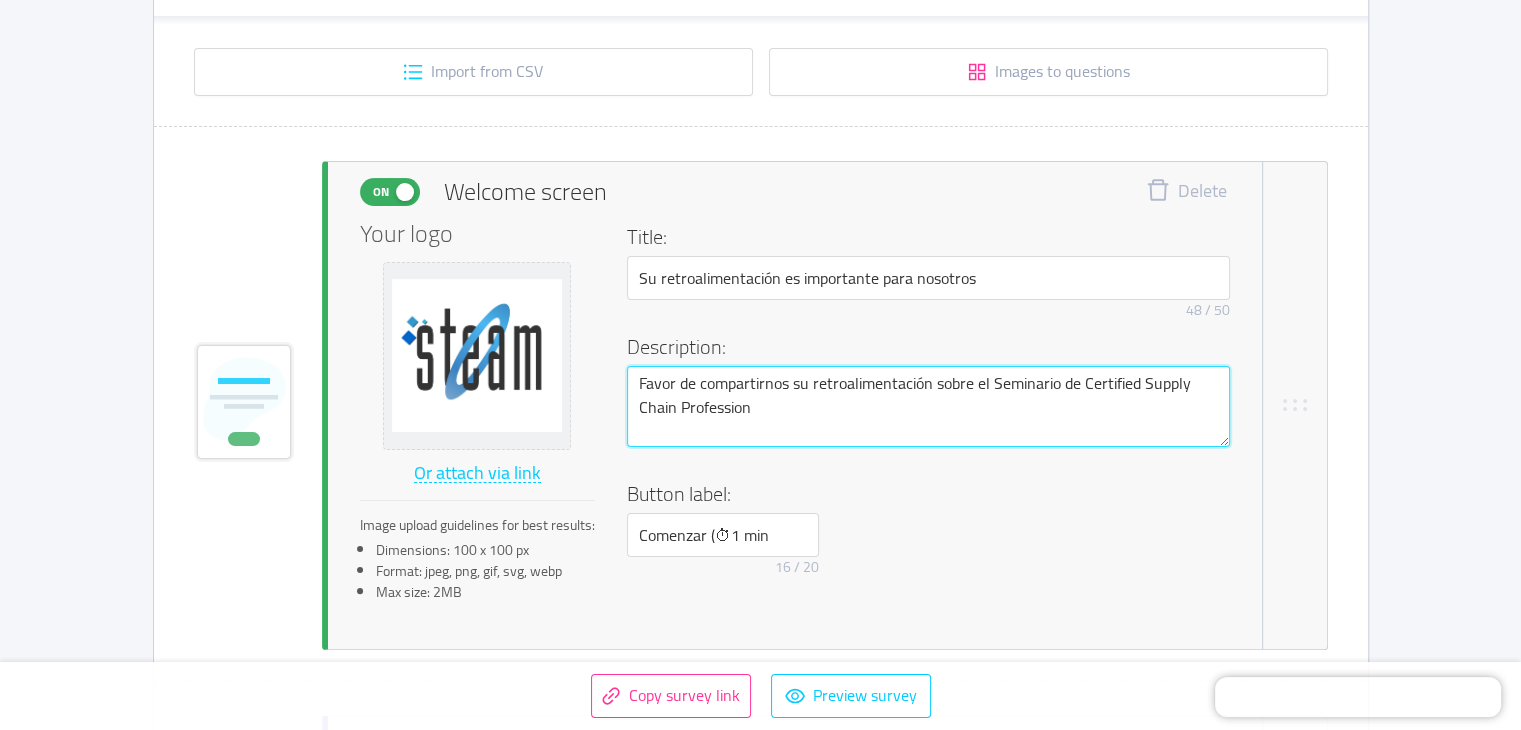 type 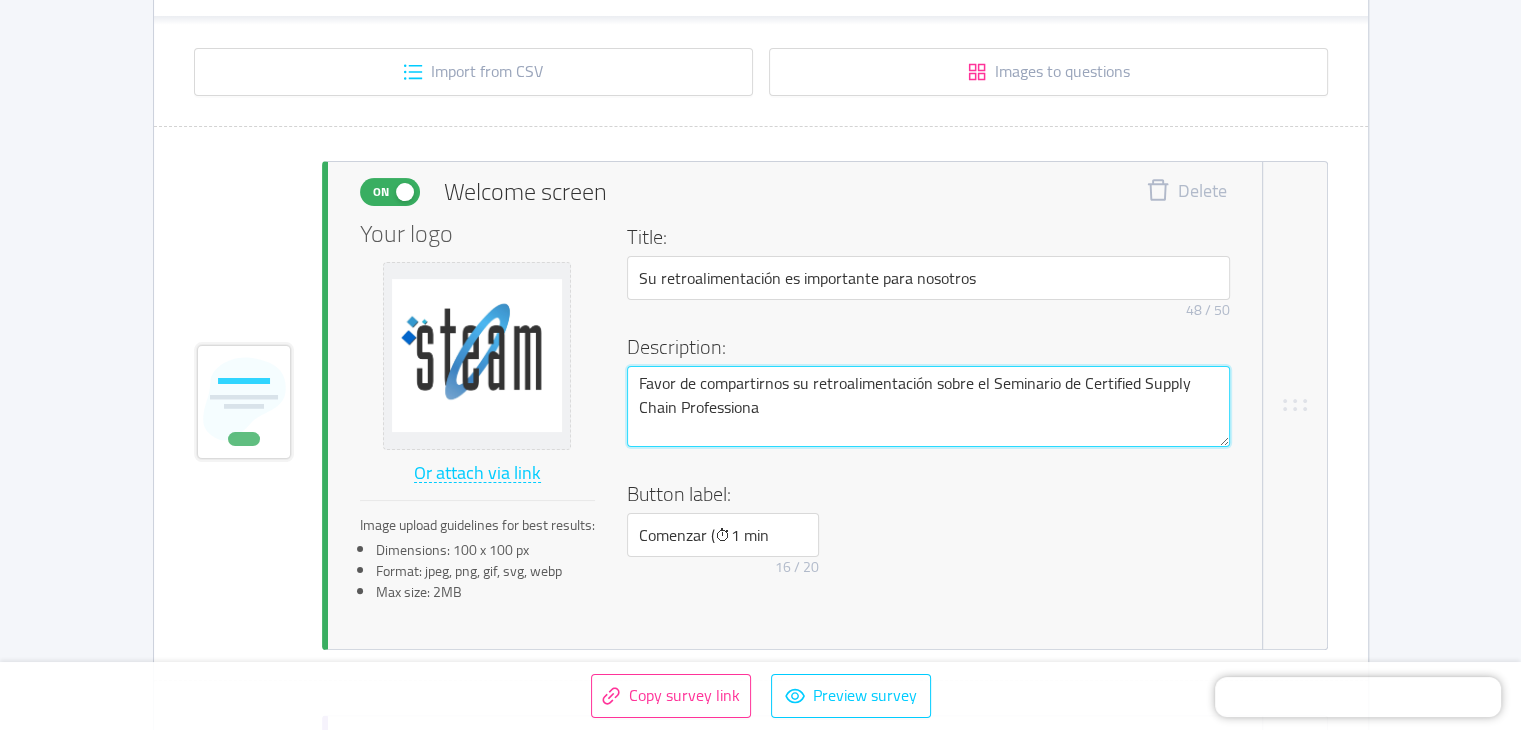type 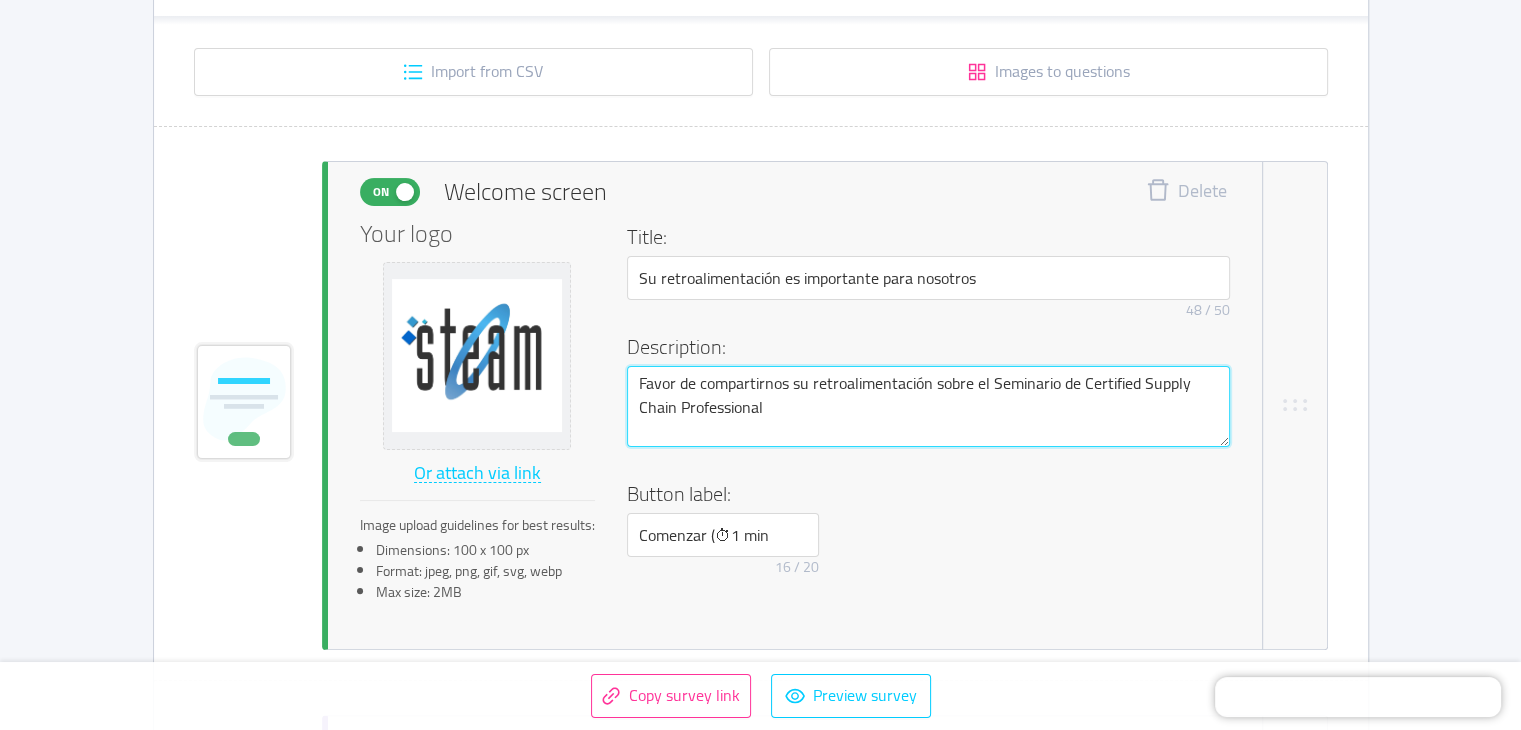 type on "Favor de compartirnos su retroalimentación sobre el Seminario de Certified Supply Chain Professional" 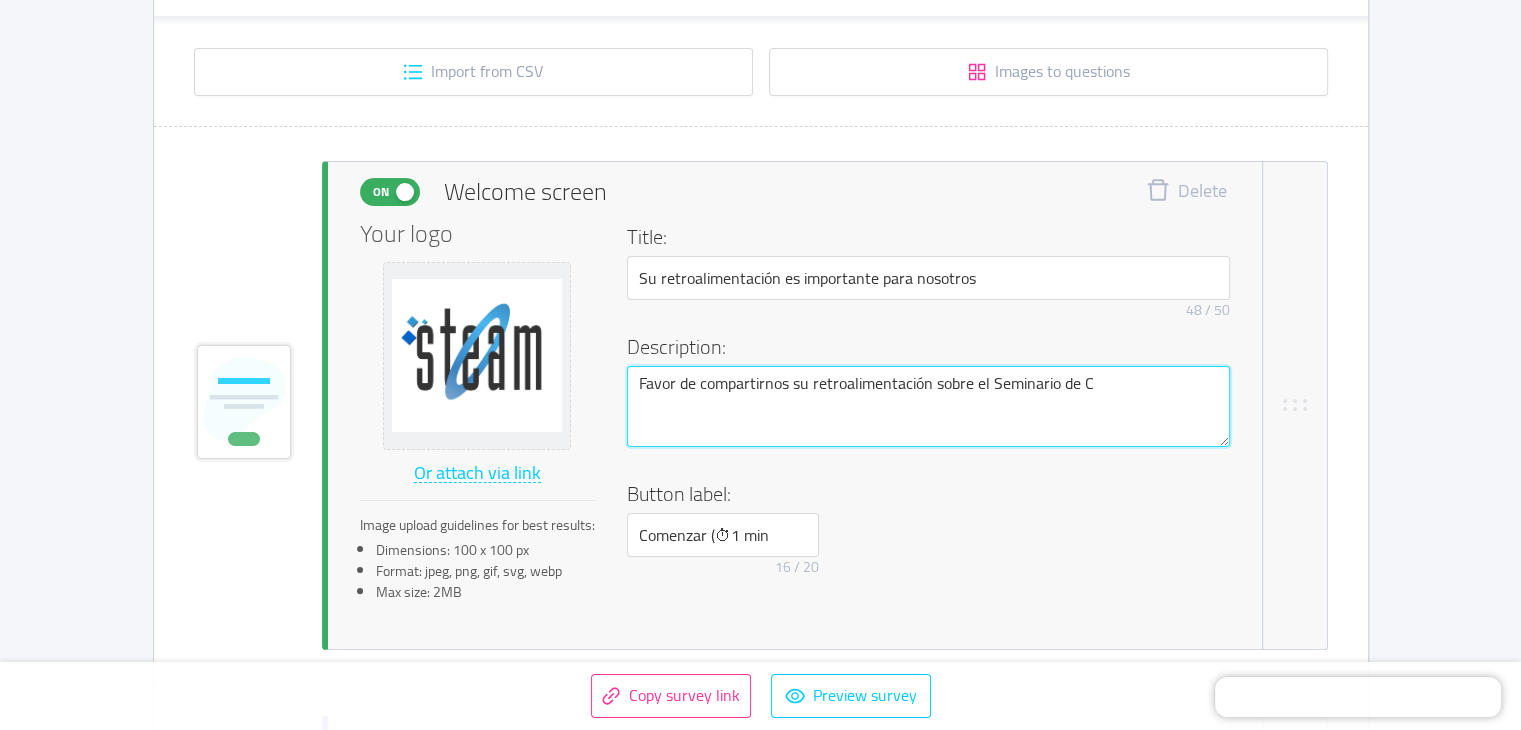 type 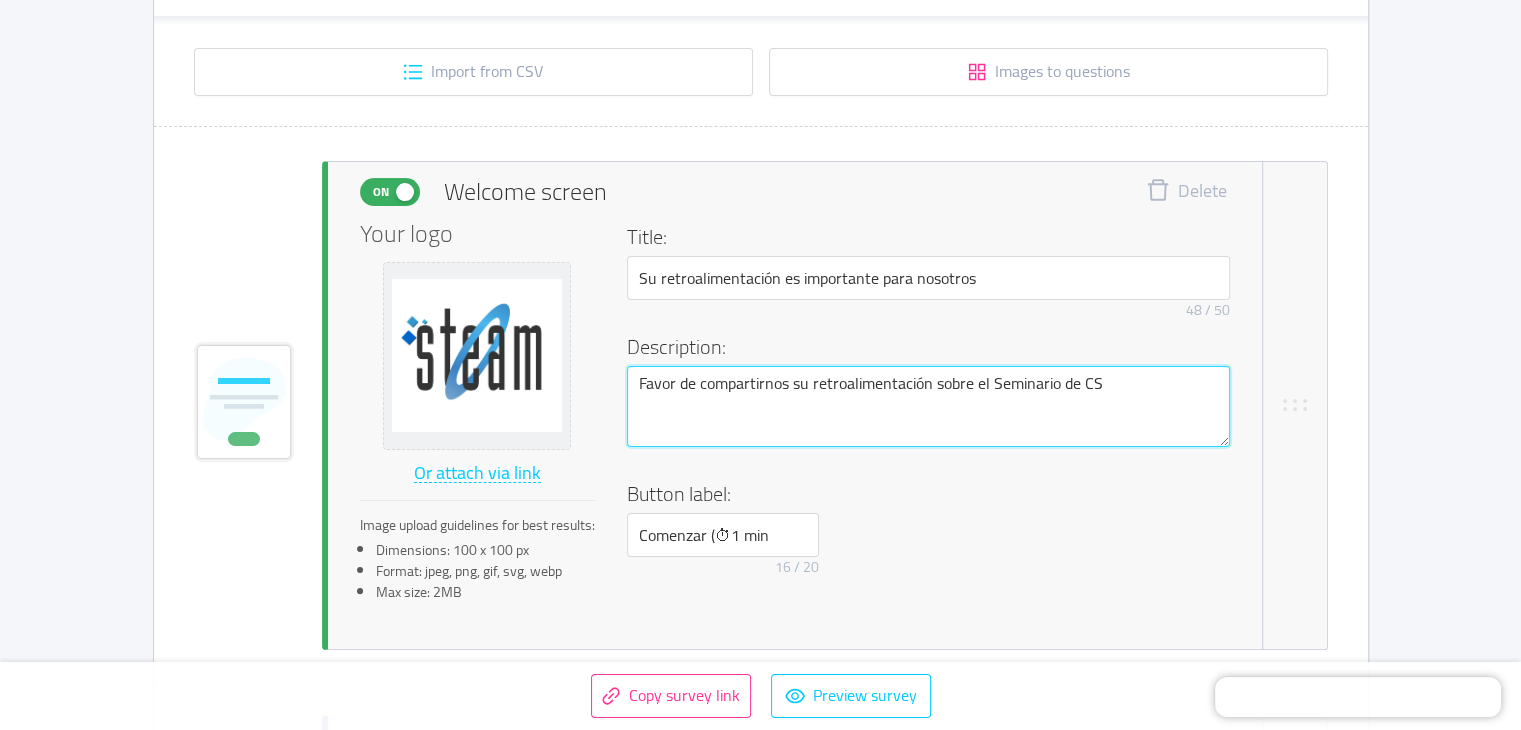 type 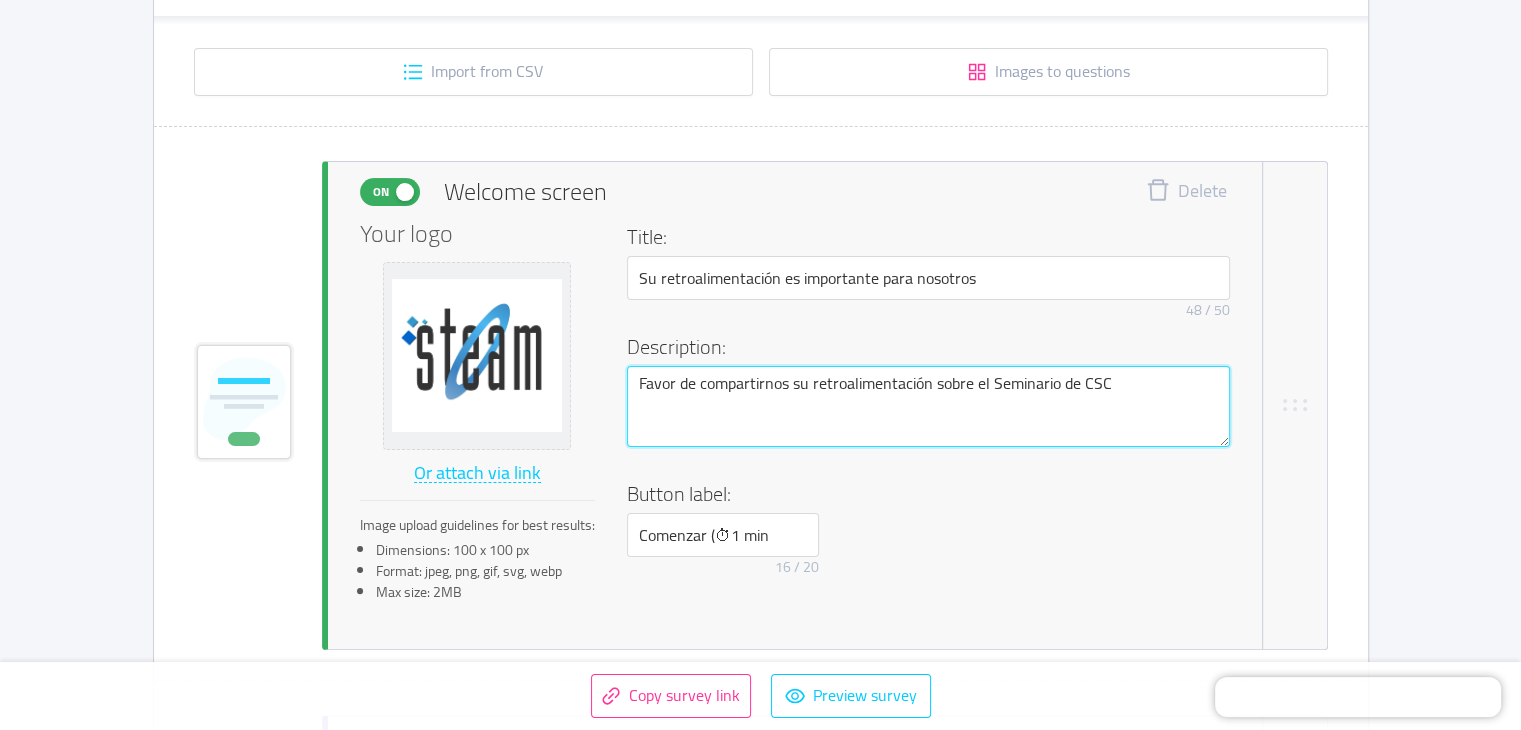type 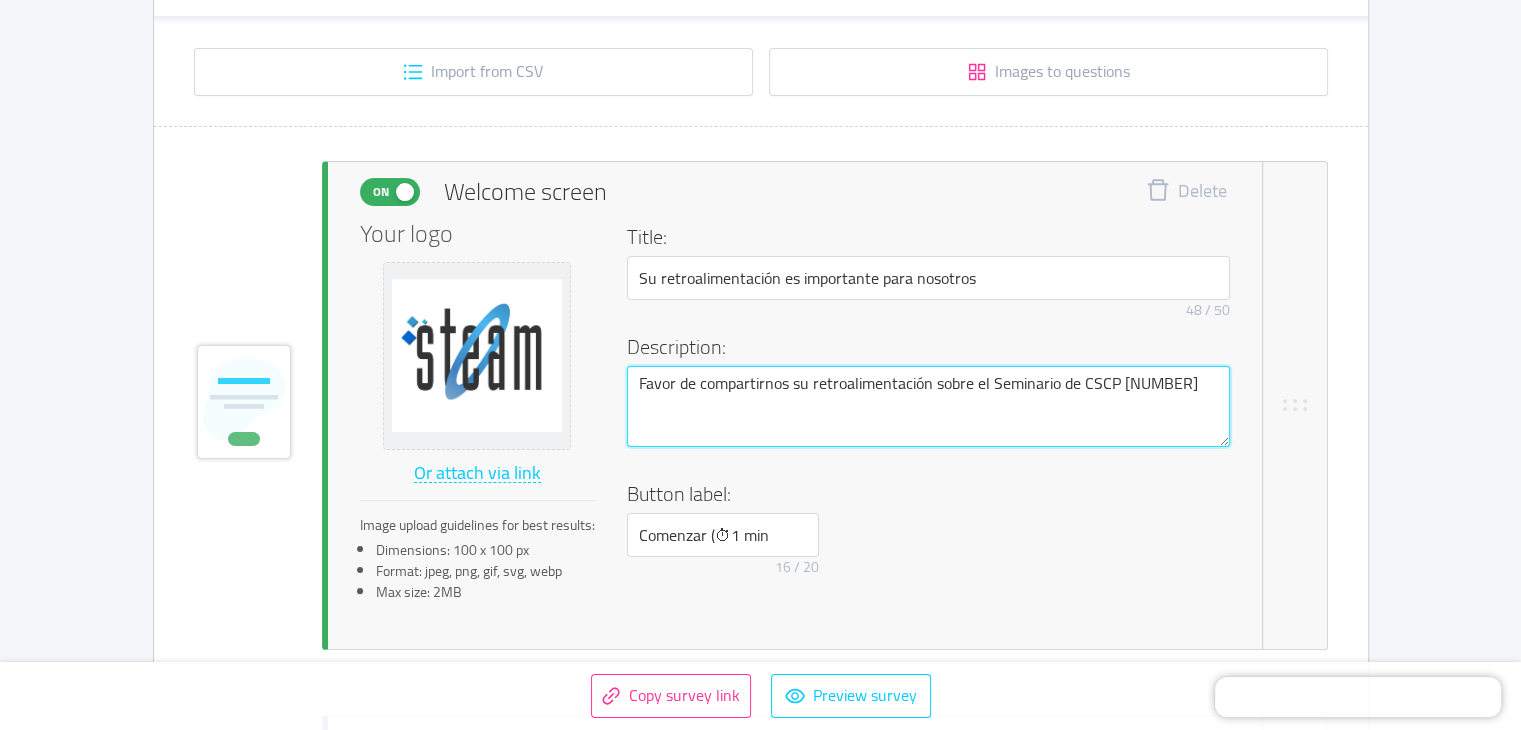 type 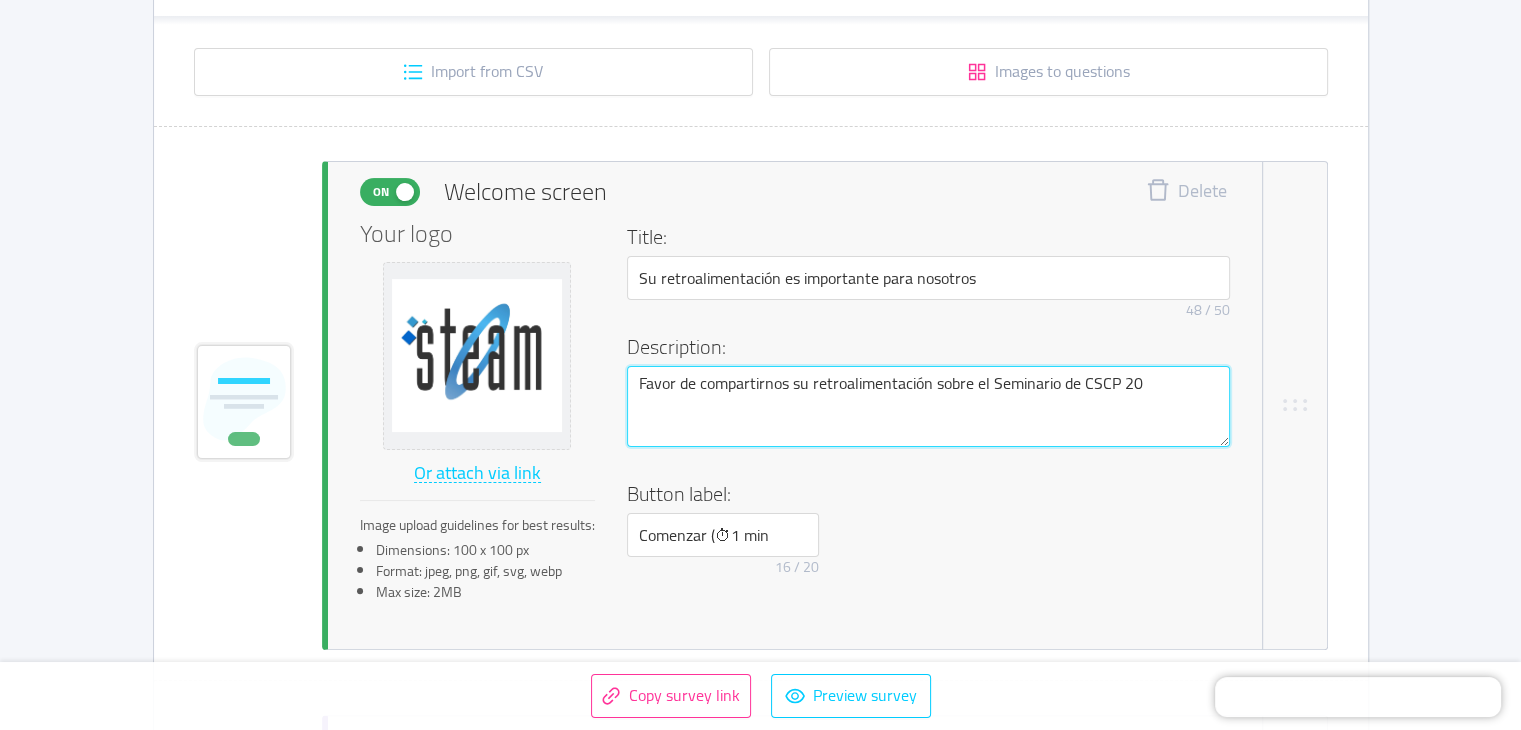 type 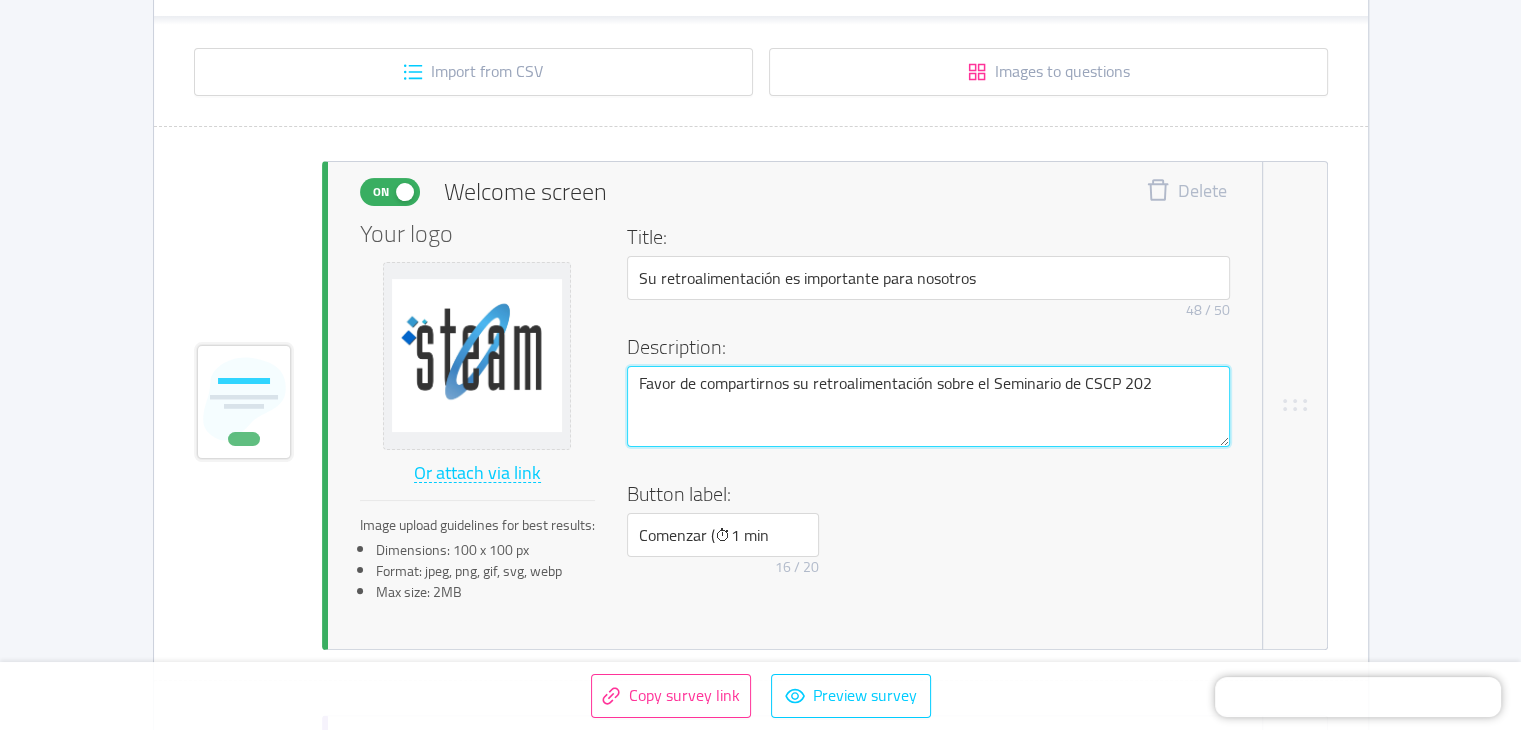 type 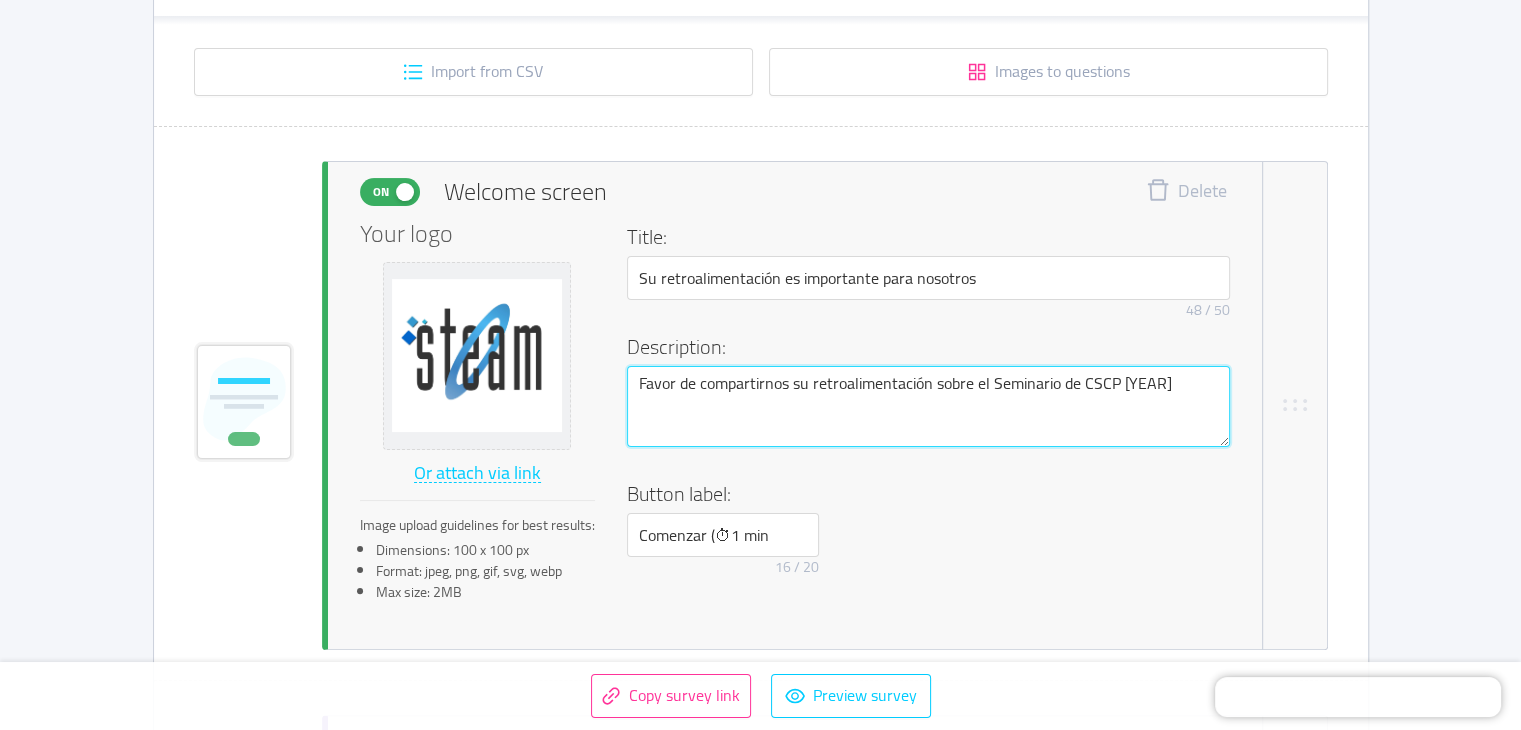 type on "Favor de compartirnos su retroalimentación sobre el Seminario de CSCP [YEAR]" 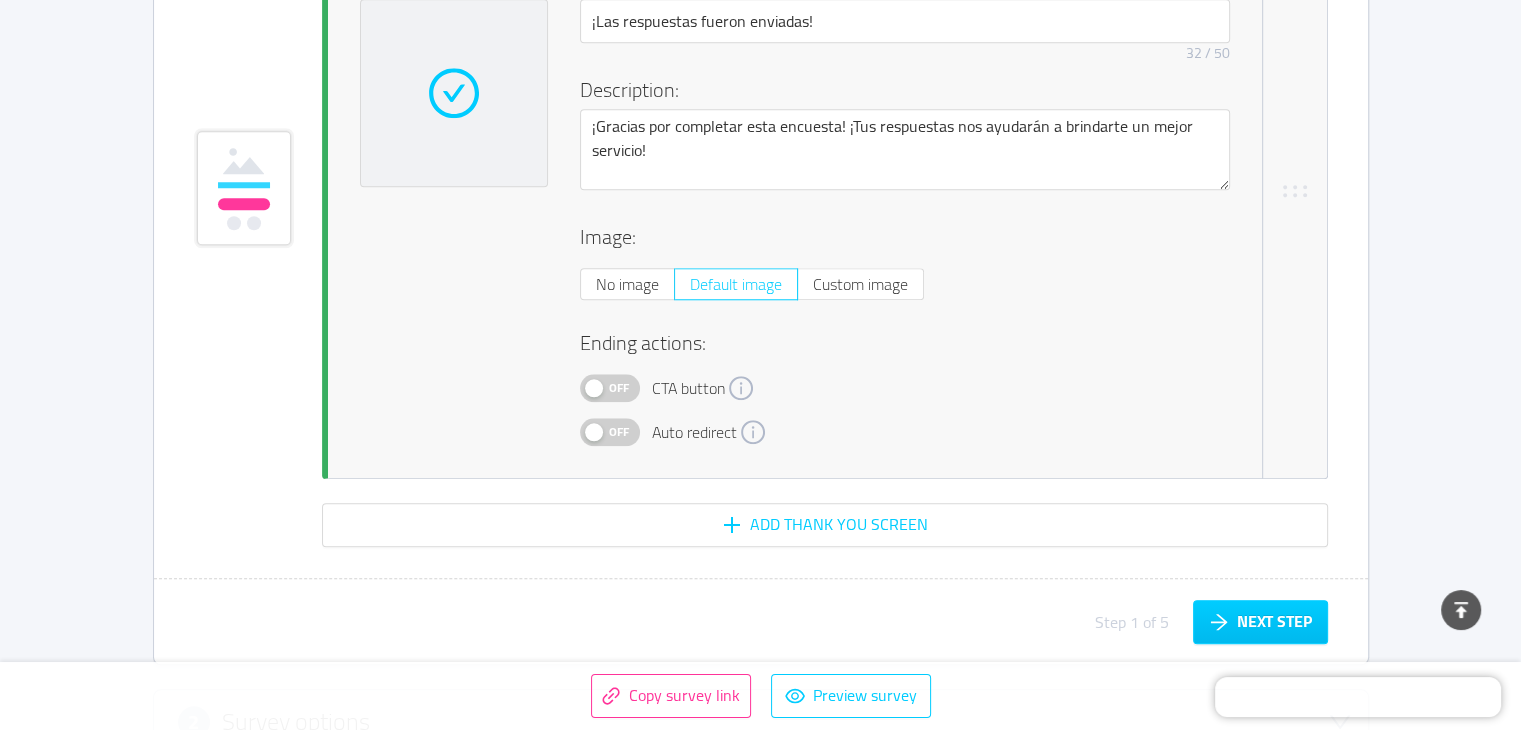 scroll, scrollTop: 9435, scrollLeft: 0, axis: vertical 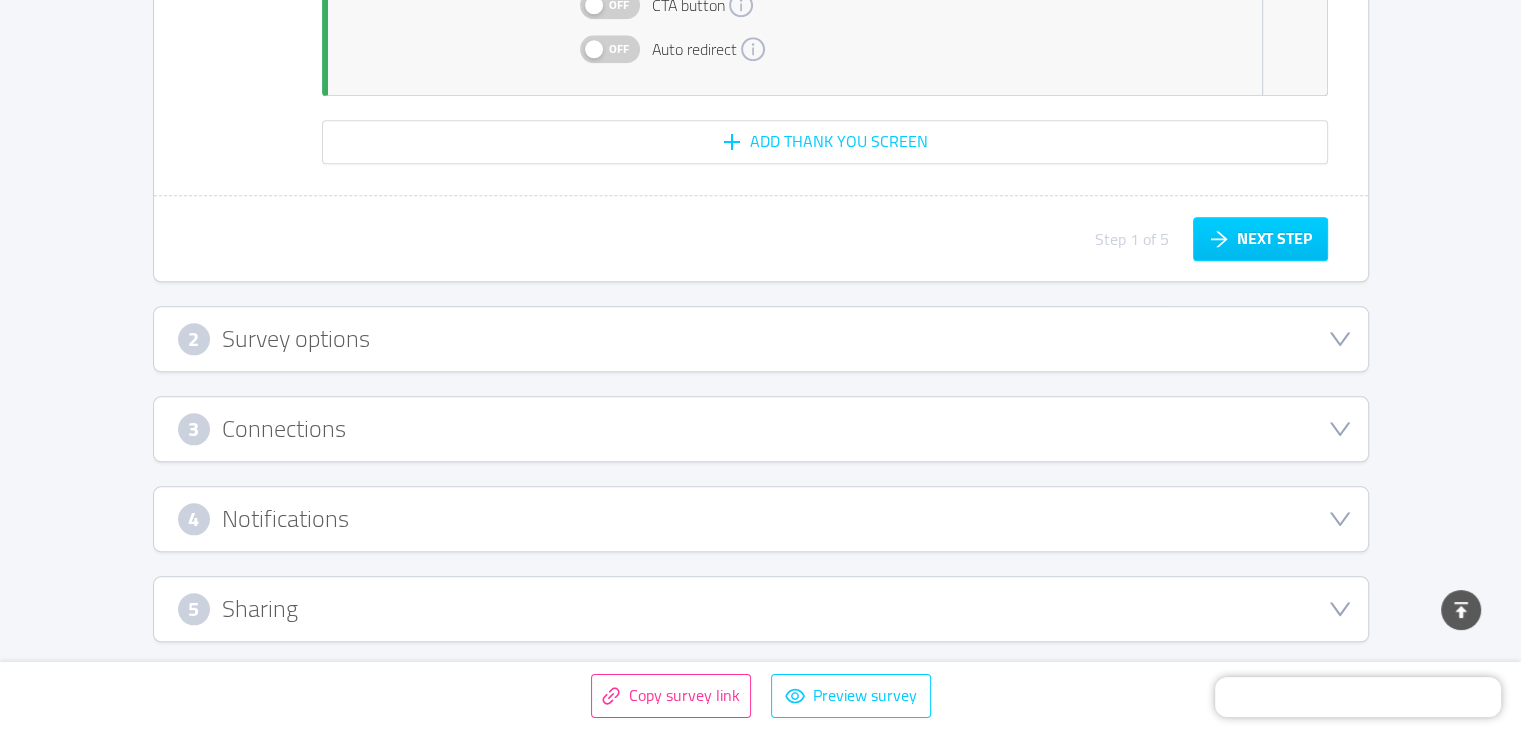 click 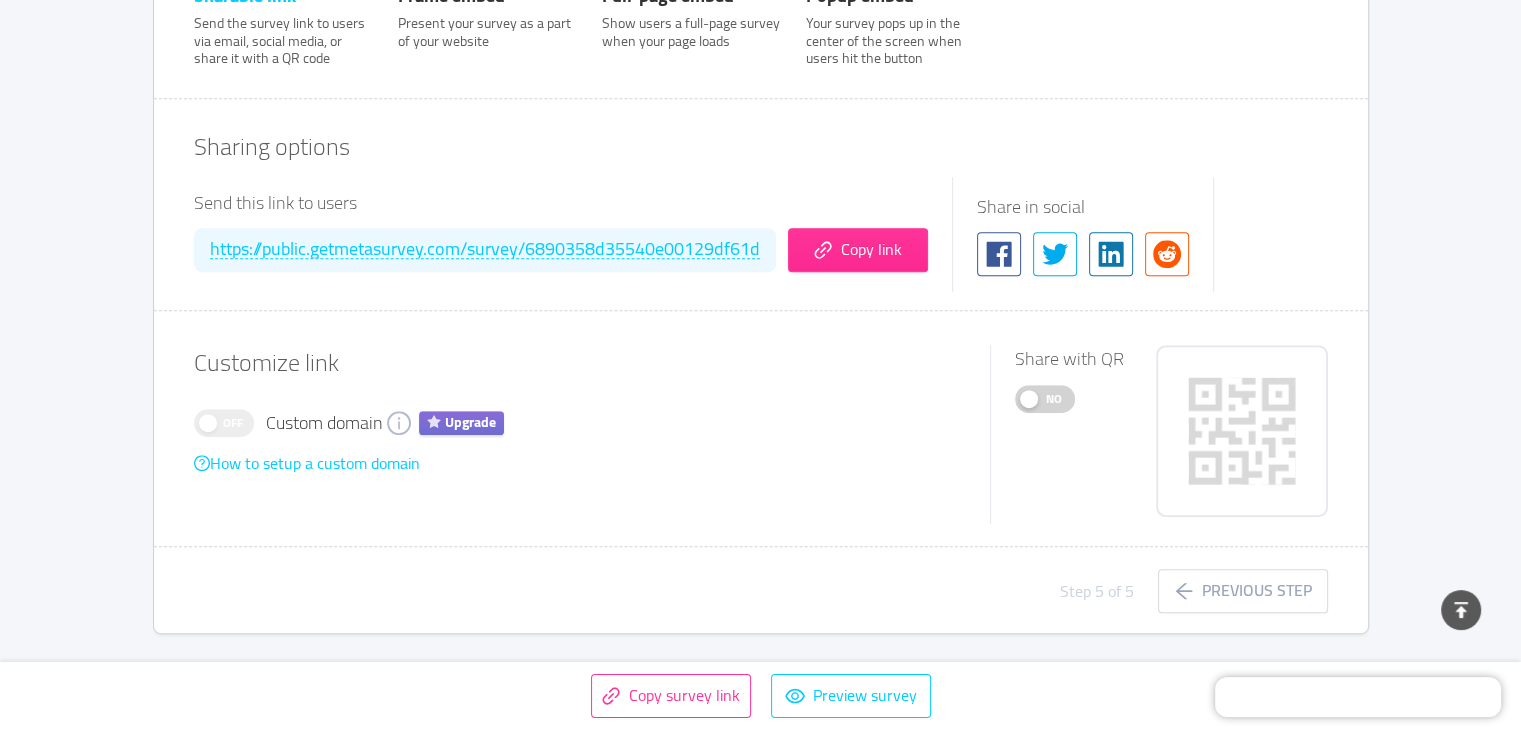 scroll, scrollTop: 427, scrollLeft: 0, axis: vertical 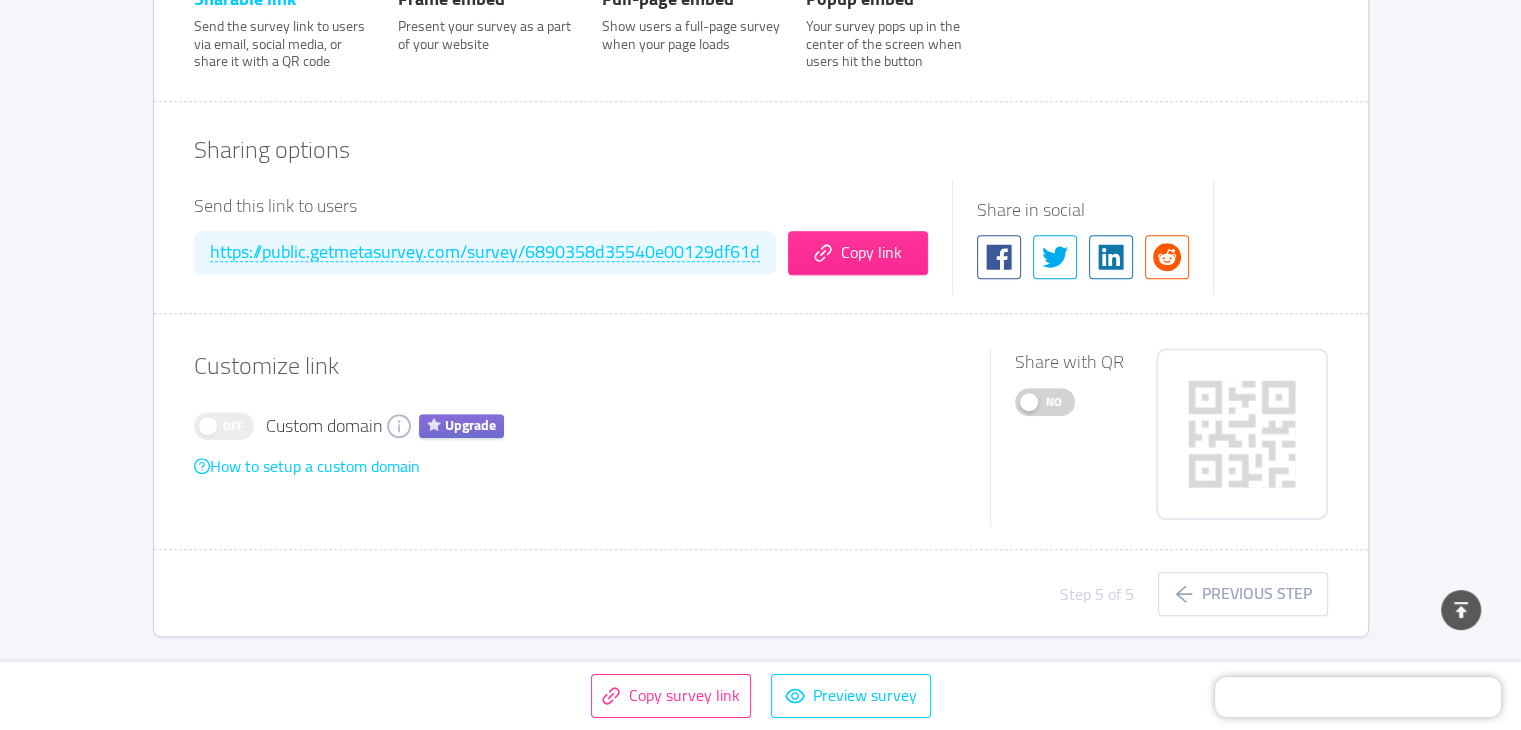 click on "No" at bounding box center [1045, 402] 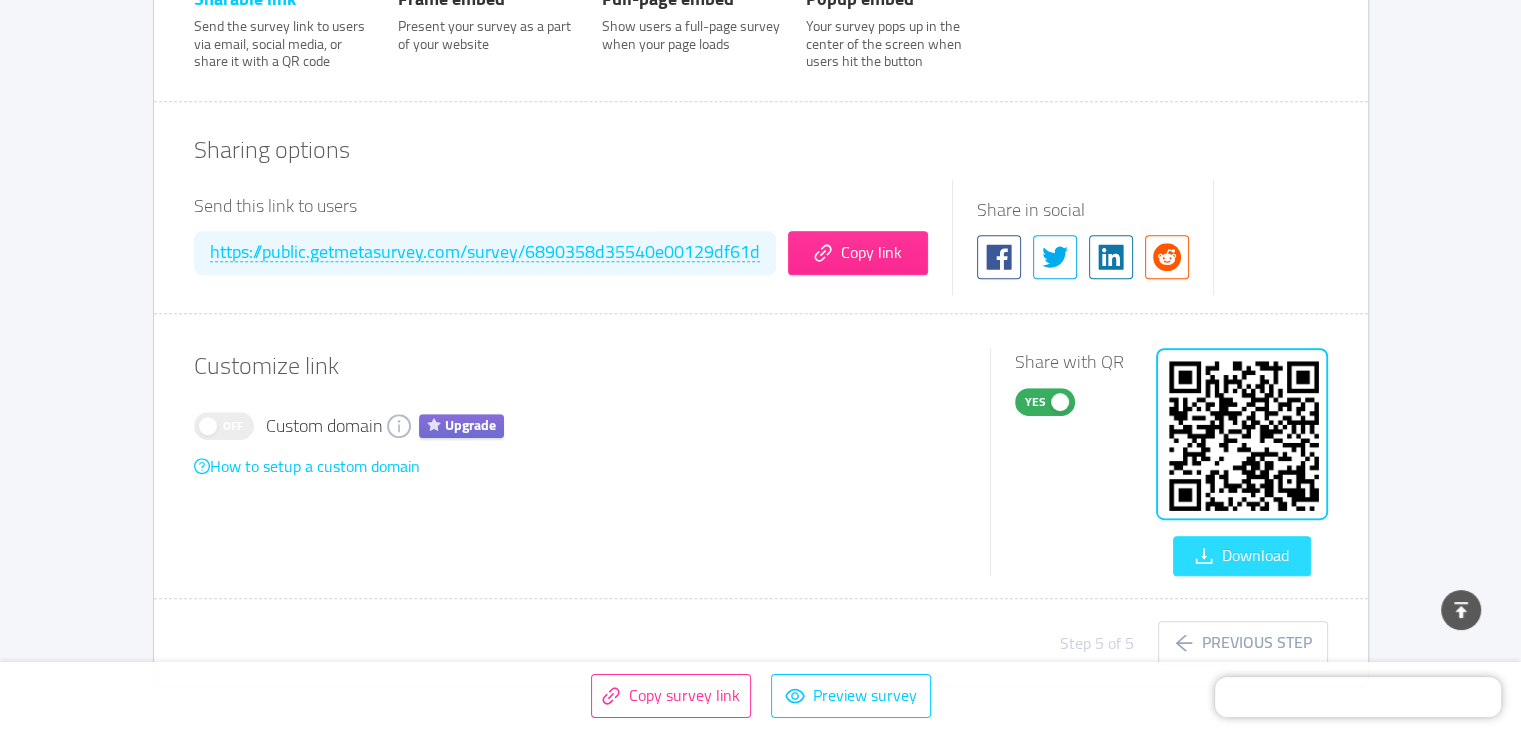 click on "Download" at bounding box center (1242, 556) 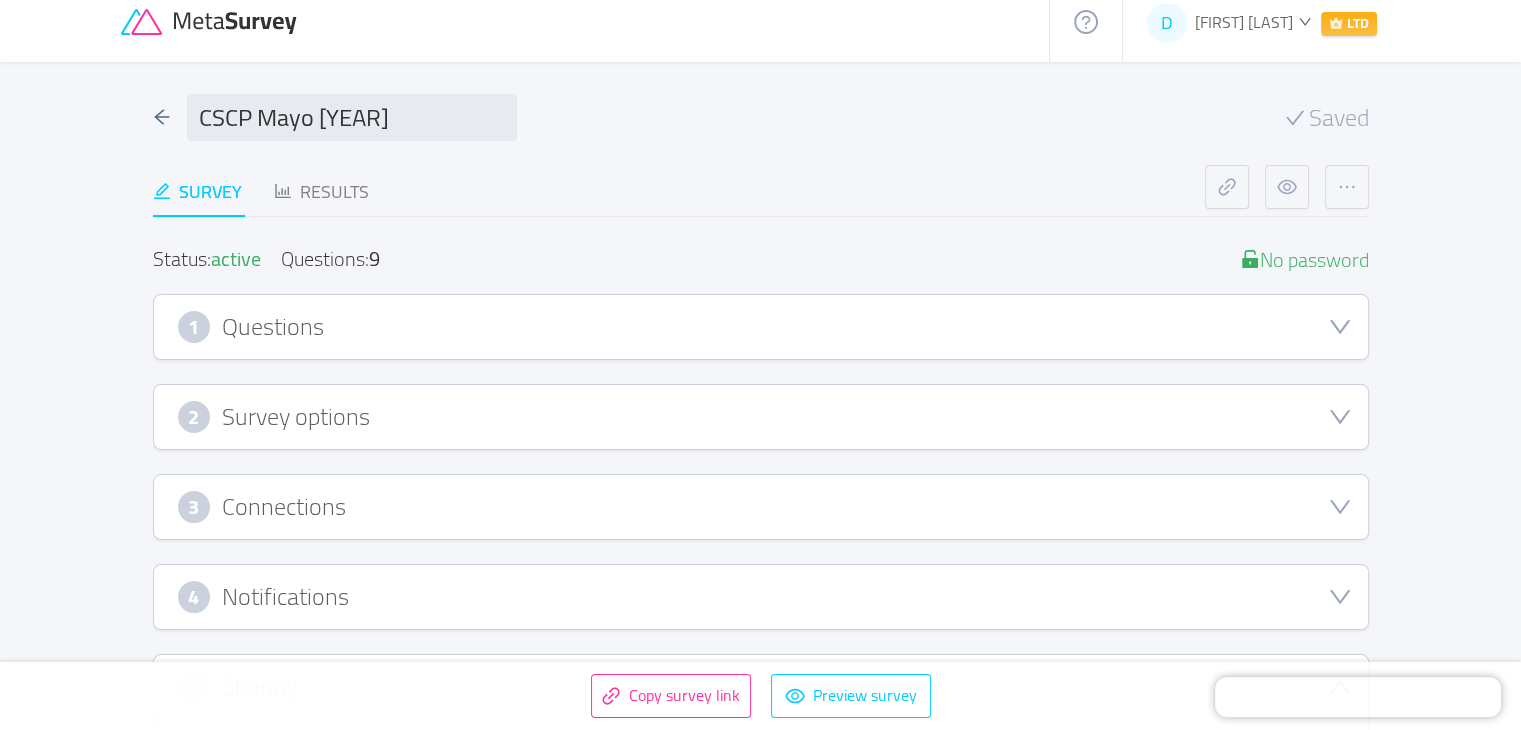scroll, scrollTop: 0, scrollLeft: 0, axis: both 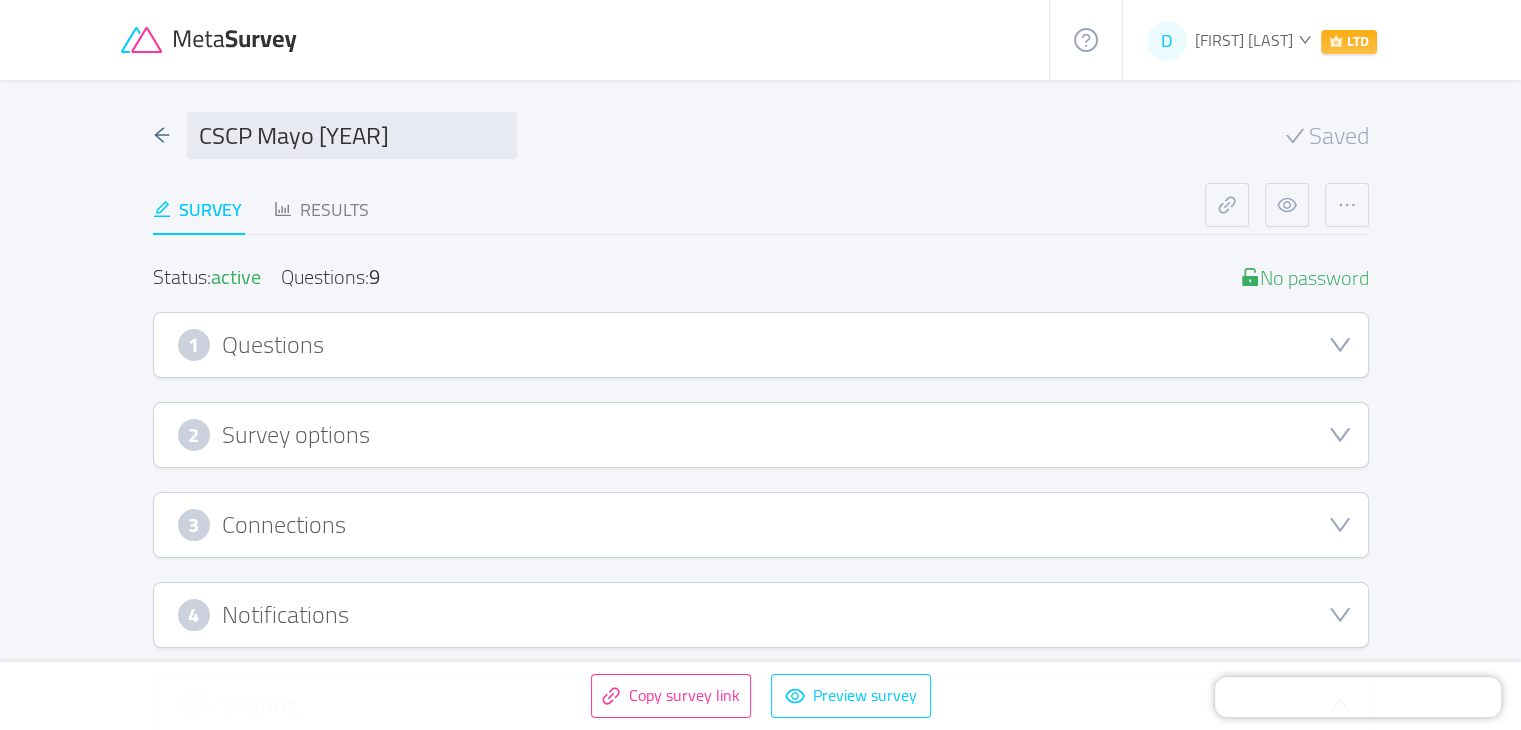 click 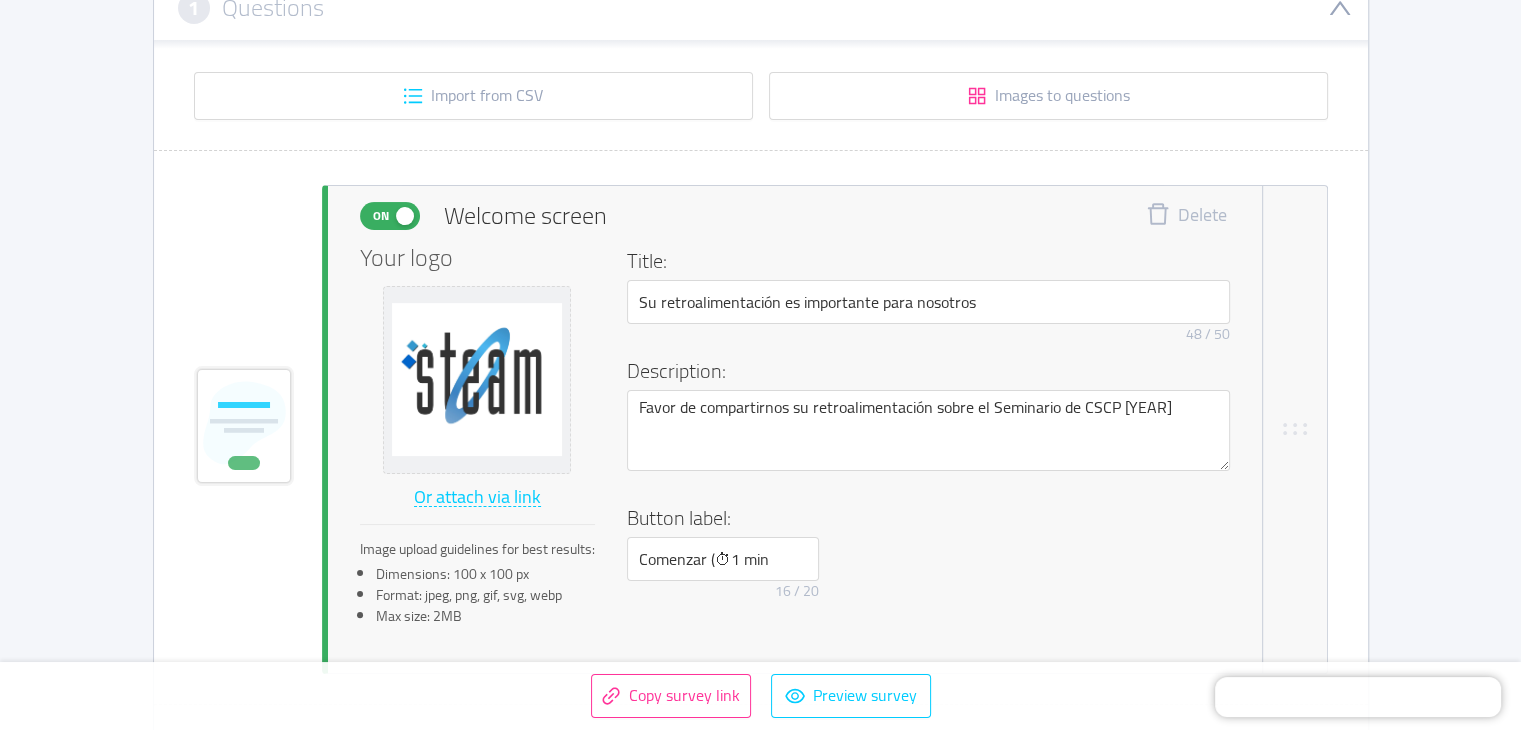 scroll, scrollTop: 361, scrollLeft: 0, axis: vertical 